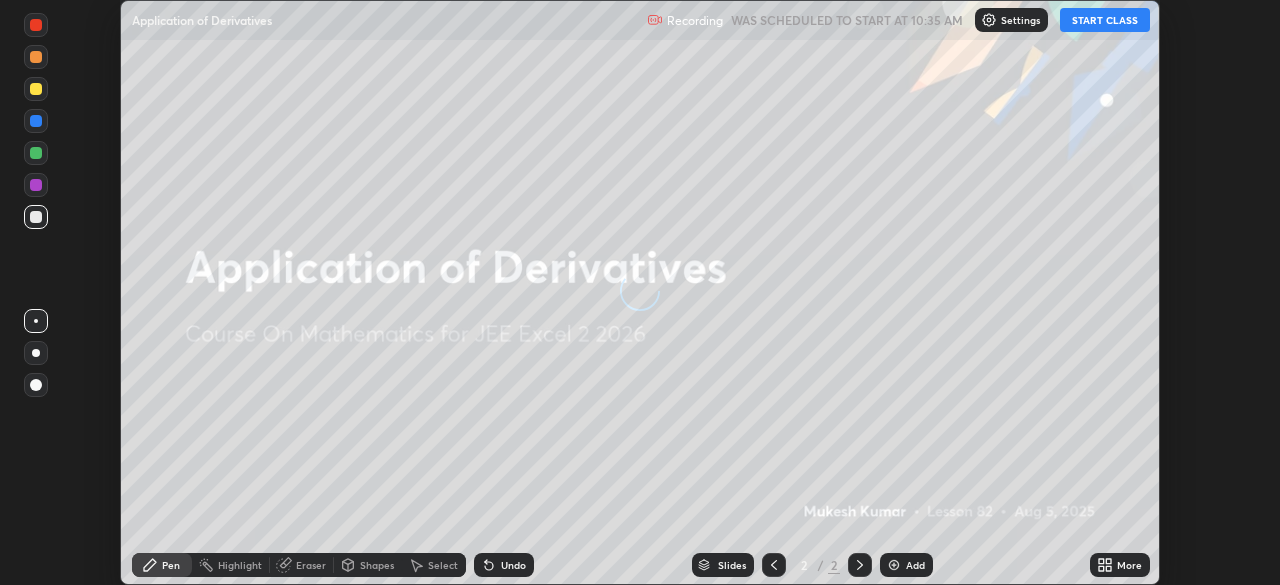 scroll, scrollTop: 0, scrollLeft: 0, axis: both 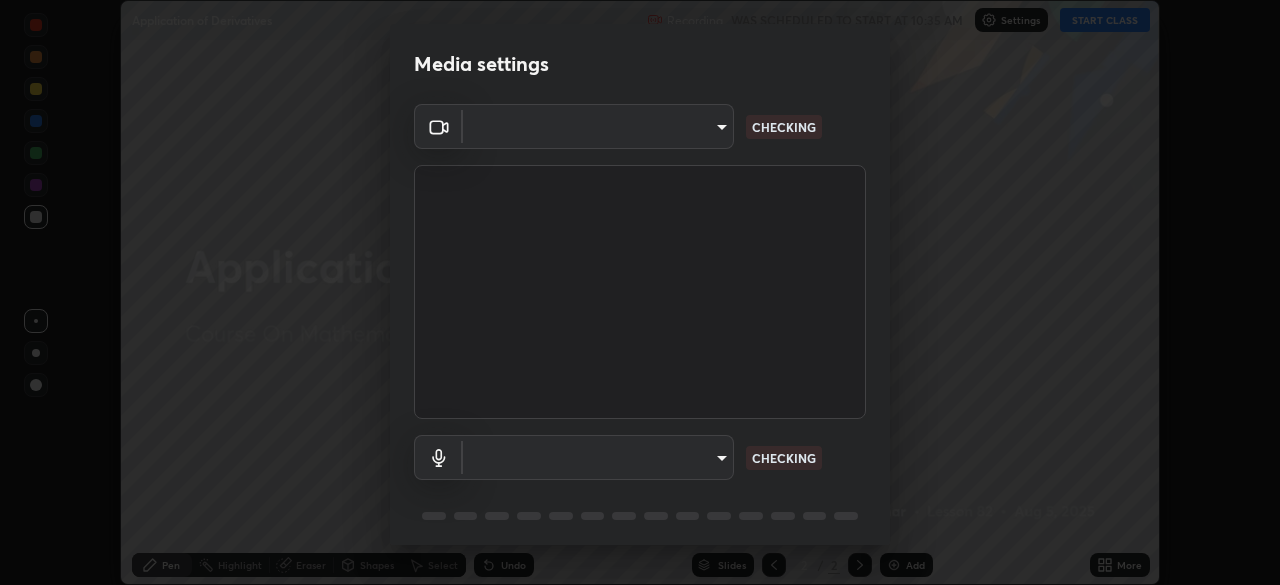 type on "39caa65dc23426385aa383ad0d0a4b68c28ae26f4a71cd21c25f84911154f6e3" 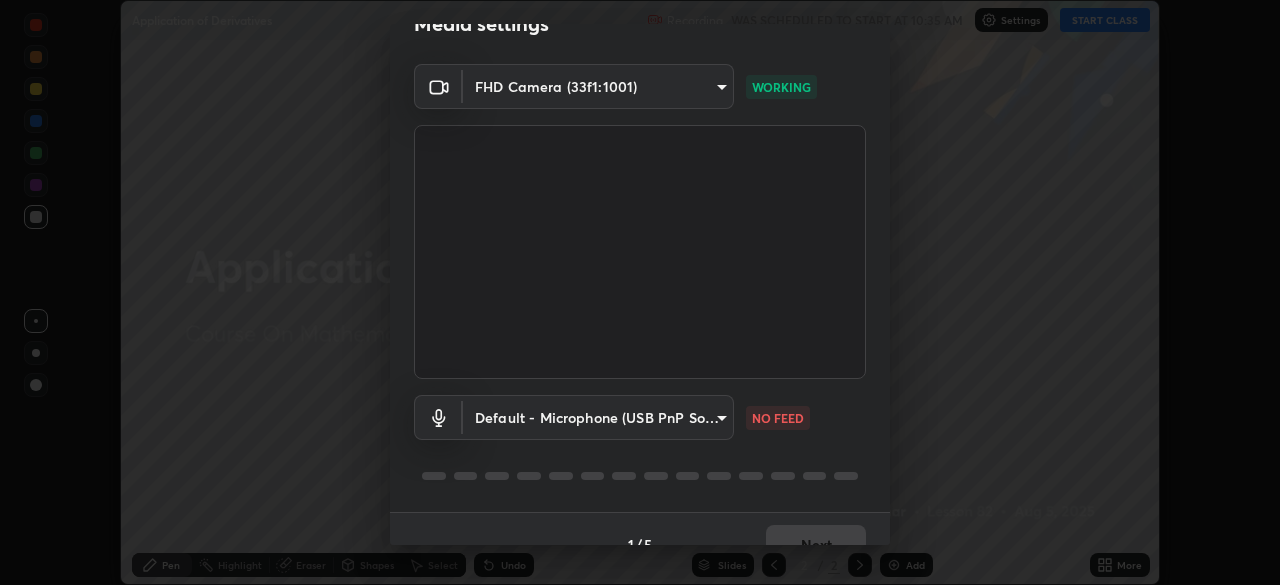 scroll, scrollTop: 55, scrollLeft: 0, axis: vertical 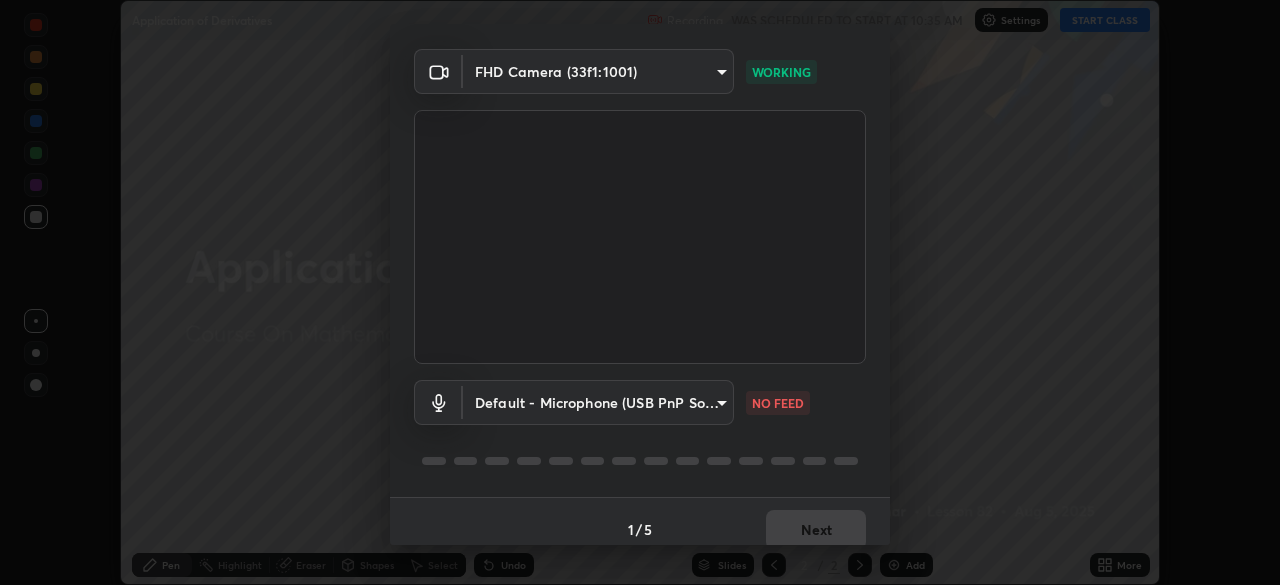 click on "Erase all Application of Derivatives Recording WAS SCHEDULED TO START AT  10:35 AM Settings START CLASS Setting up your live class Application of Derivatives • L82 of Course On Mathematics for JEE Excel 2 2026 [FIRST] [LAST] Pen Highlight Eraser Shapes Select Undo Slides 2 / 2 Add More No doubts shared Encourage your learners to ask a doubt for better clarity Report an issue Reason for reporting Buffering Chat not working Audio - Video sync issue Educator video quality low ​ Attach an image Report Media settings FHD Camera (33f1:1001) 39caa65dc23426385aa383ad0d0a4b68c28ae26f4a71cd21c25f84911154f6e3 WORKING Default - Microphone (USB PnP Sound Device) default NO FEED 1 / 5 Next" at bounding box center (640, 292) 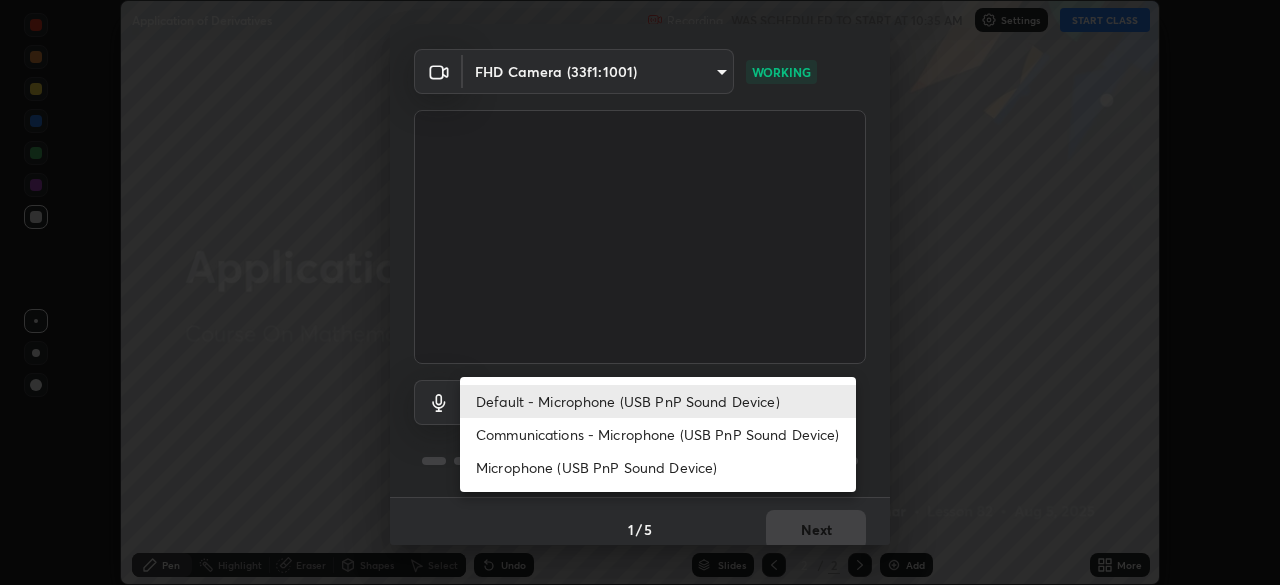 click on "Communications - Microphone (USB PnP Sound Device)" at bounding box center [658, 434] 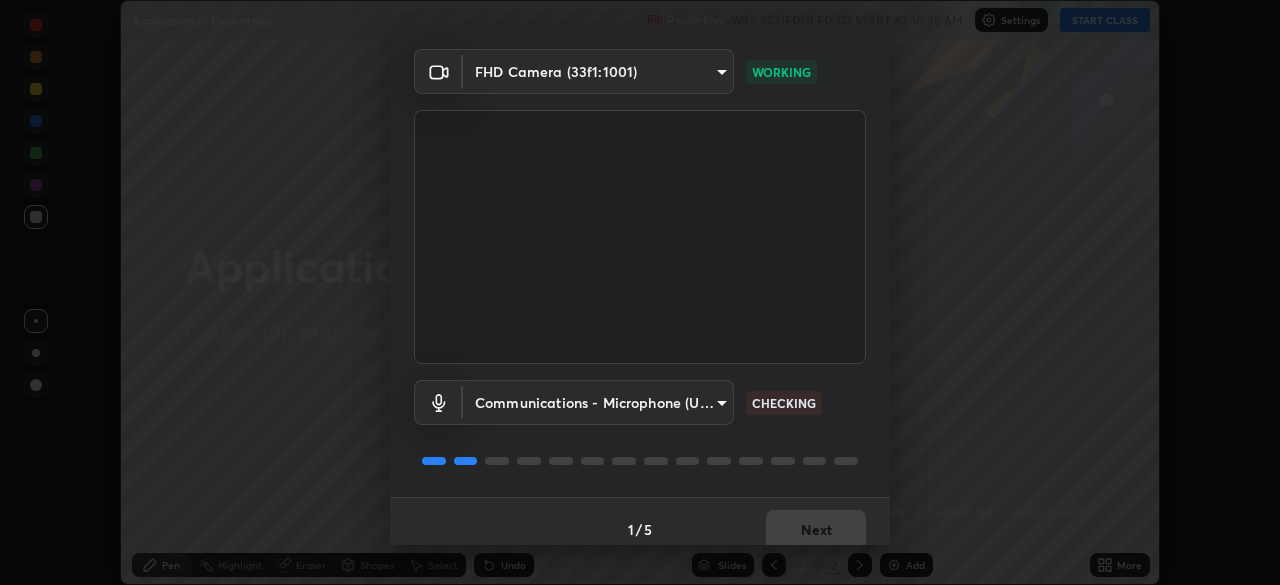 scroll, scrollTop: 71, scrollLeft: 0, axis: vertical 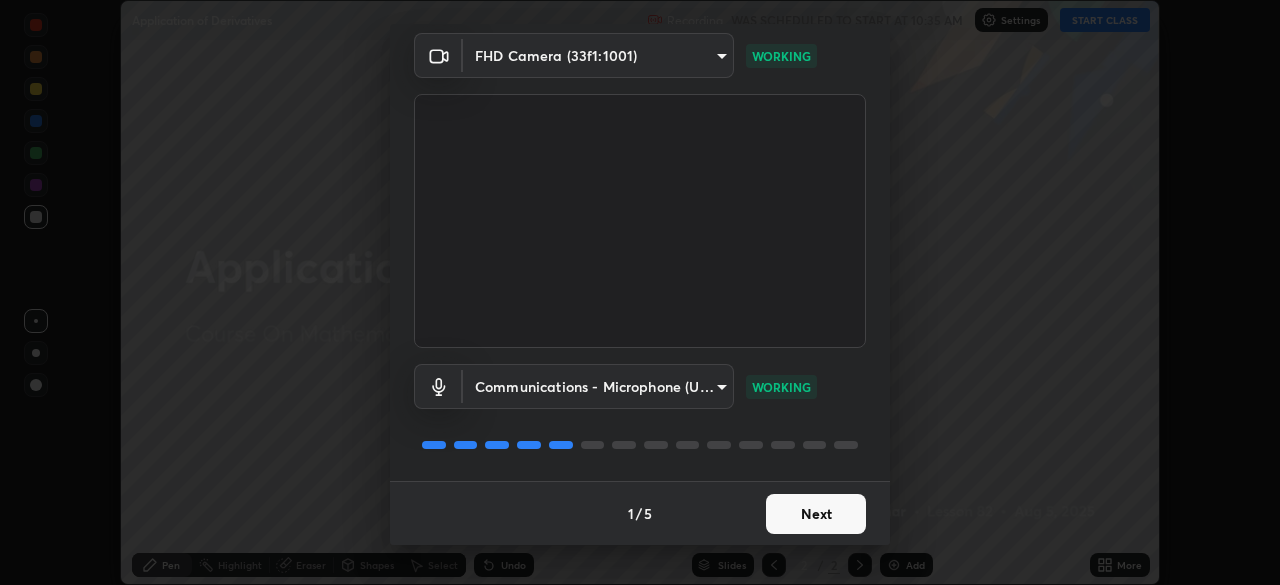 click on "Next" at bounding box center [816, 514] 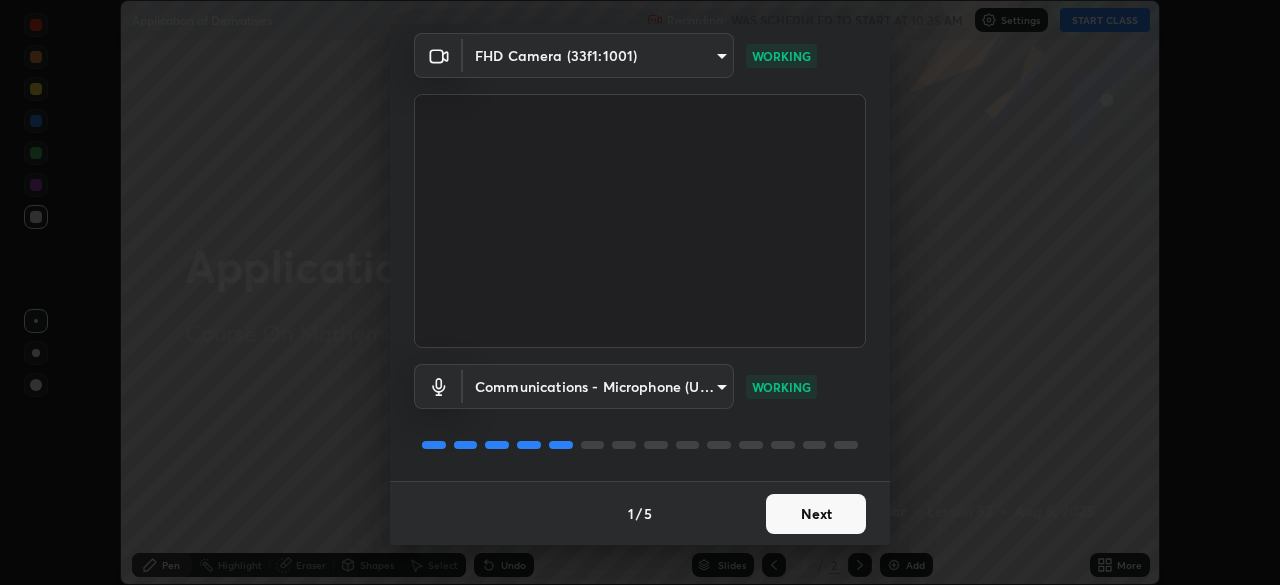 scroll, scrollTop: 0, scrollLeft: 0, axis: both 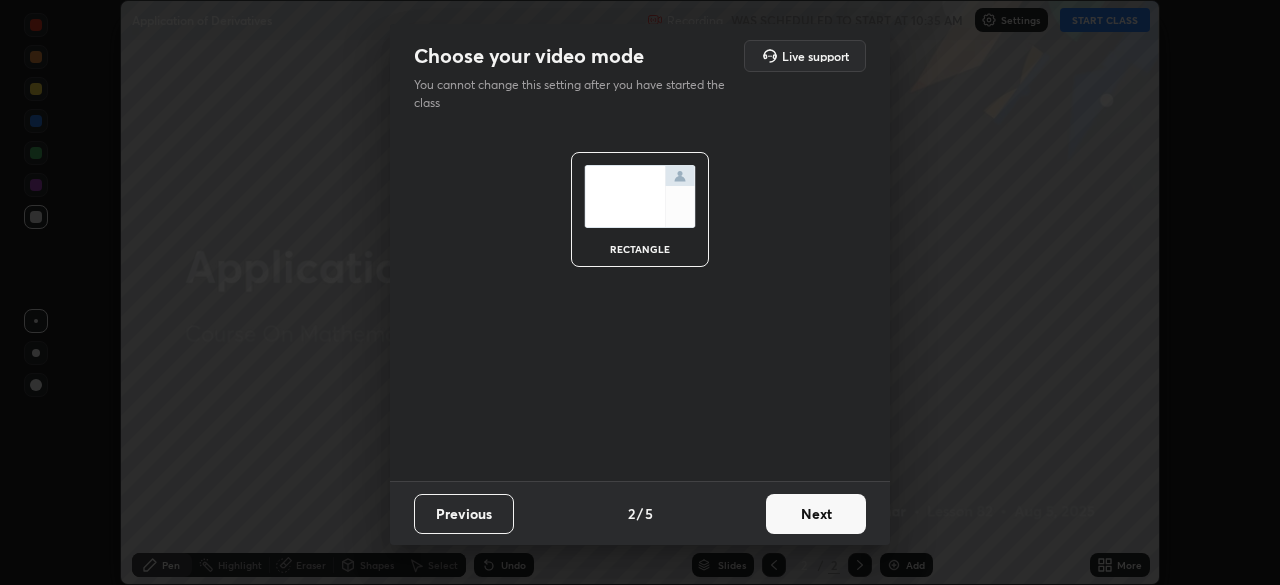 click on "Next" at bounding box center (816, 514) 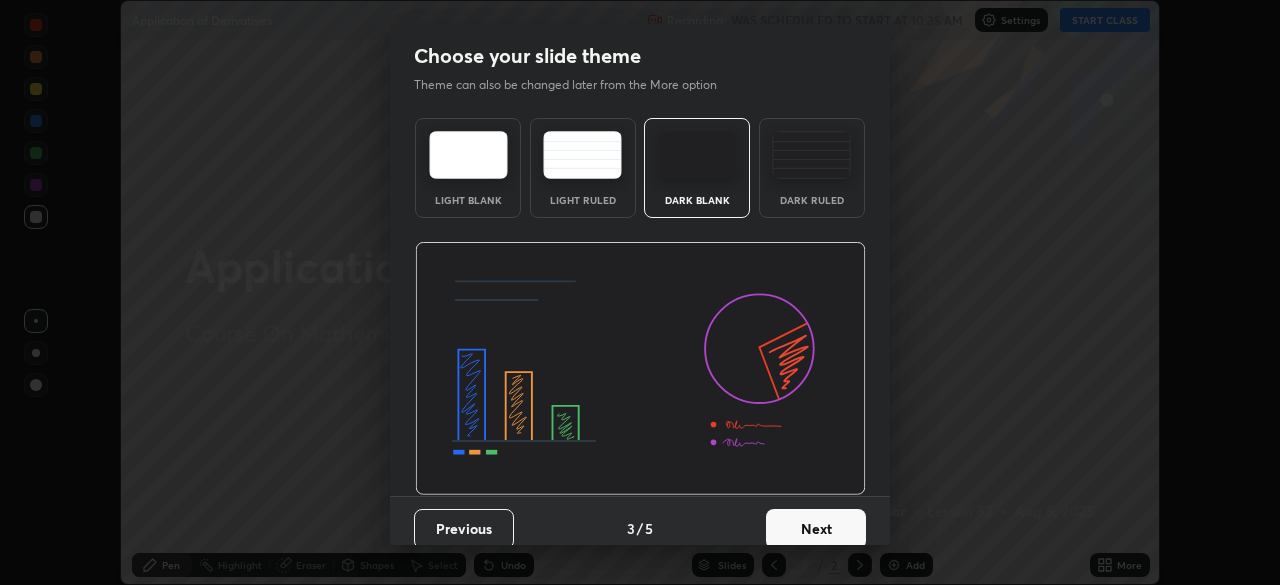 click on "Next" at bounding box center (816, 529) 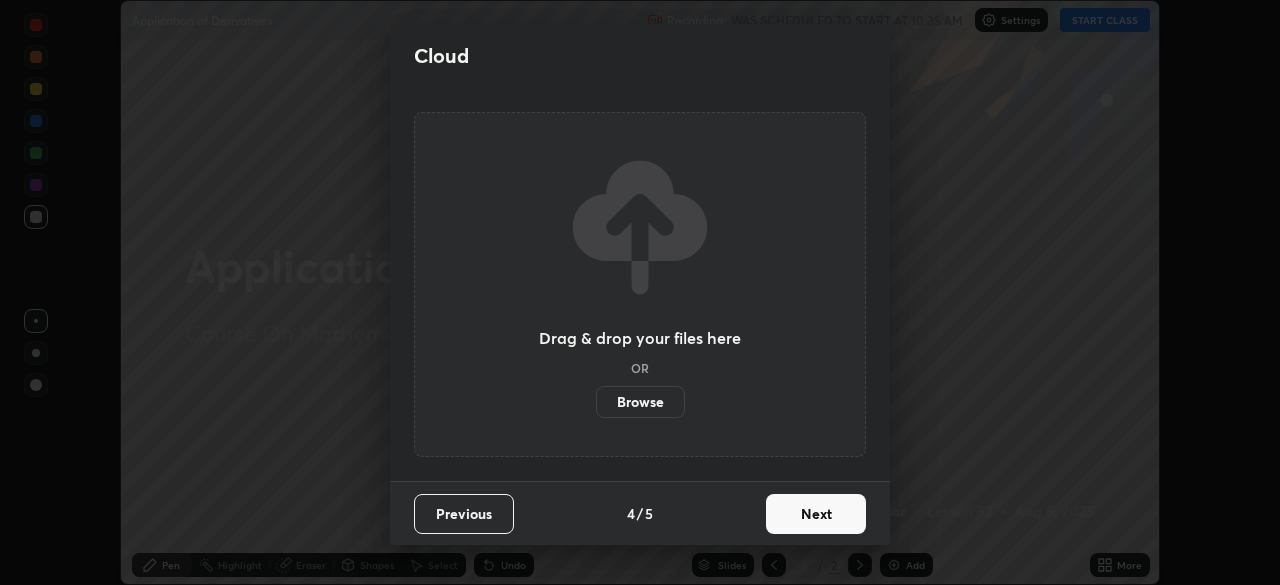 click on "Next" at bounding box center (816, 514) 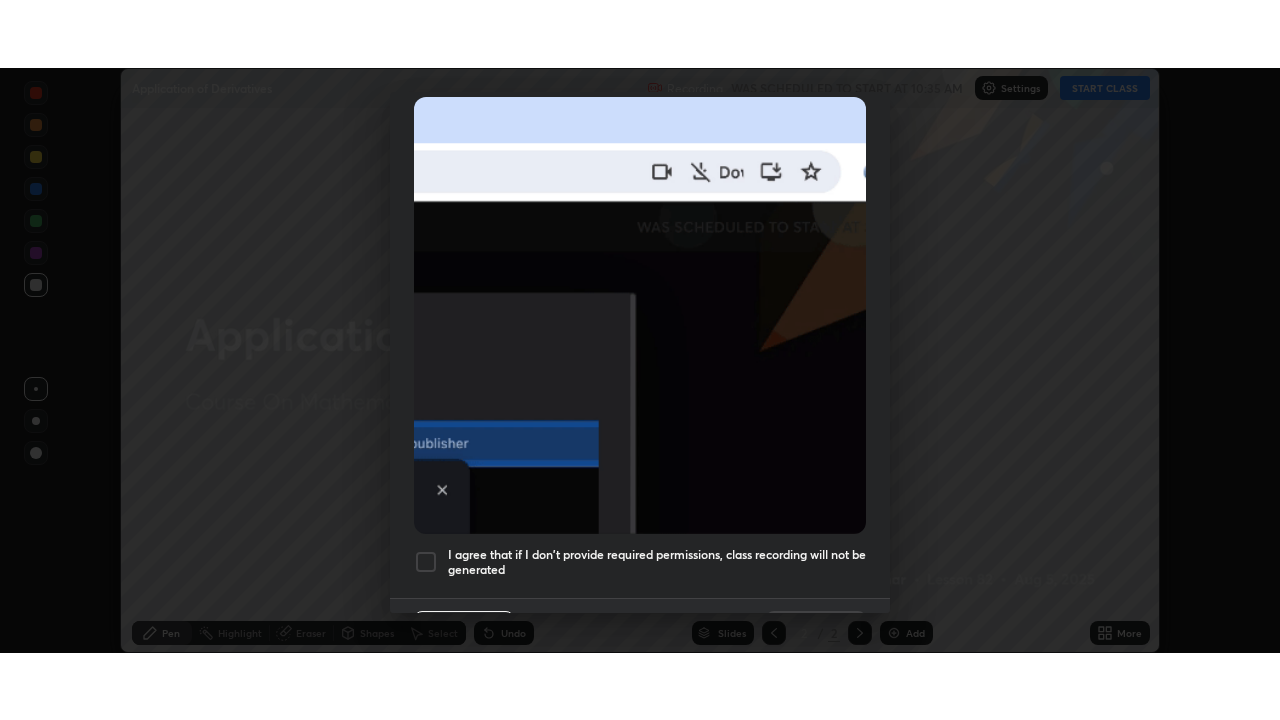 scroll, scrollTop: 479, scrollLeft: 0, axis: vertical 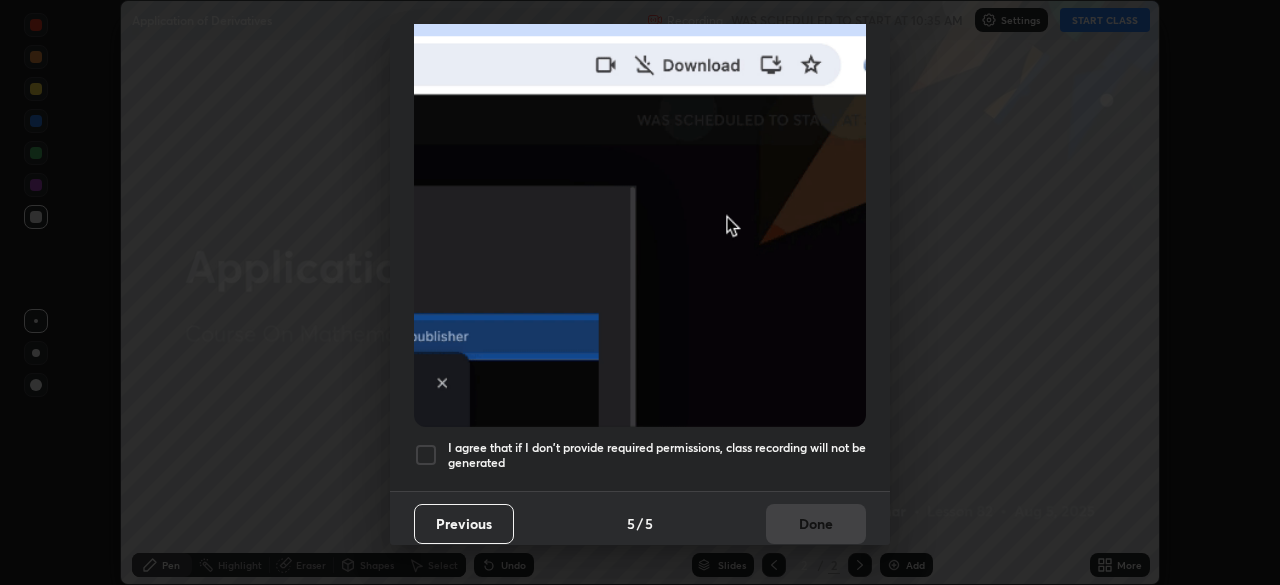 click at bounding box center [426, 455] 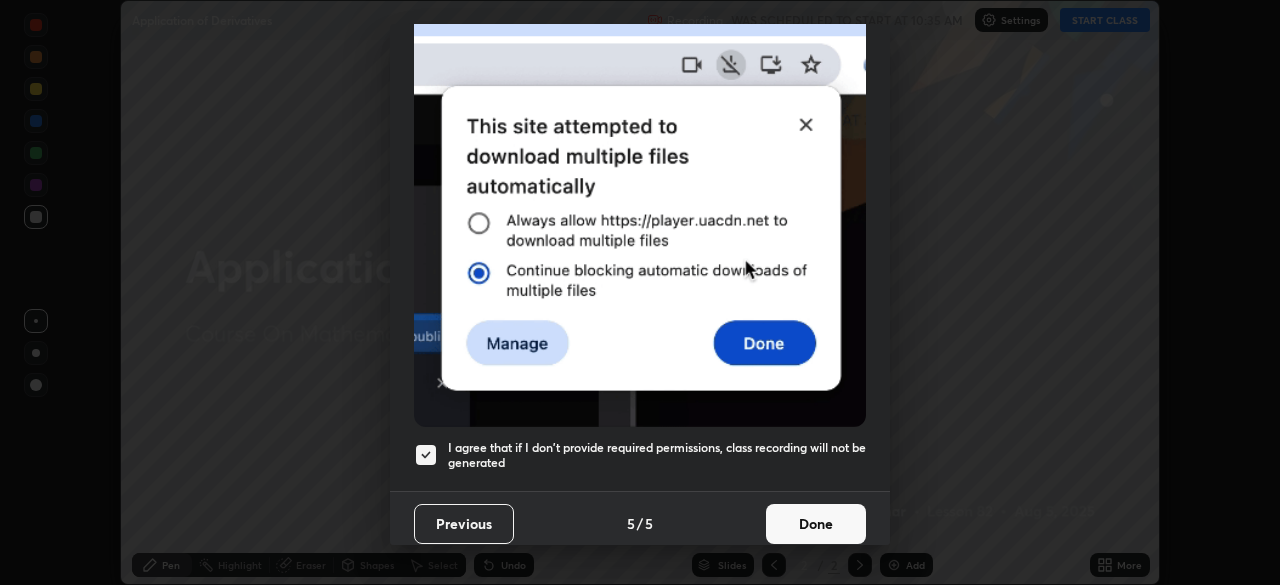 click on "Done" at bounding box center [816, 524] 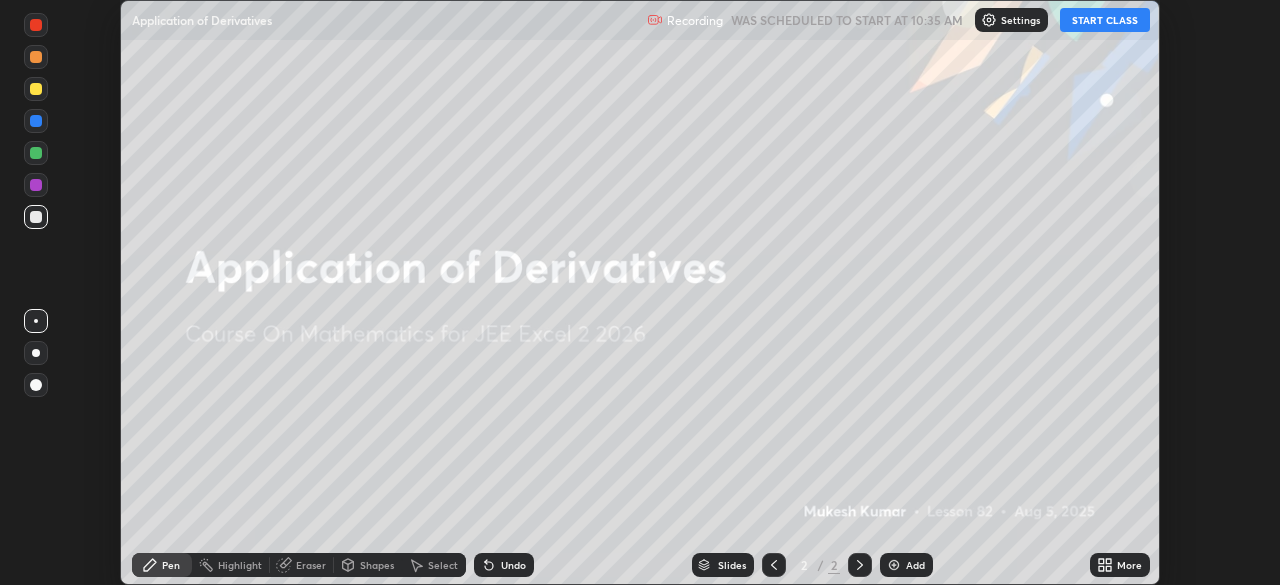 click on "START CLASS" at bounding box center (1105, 20) 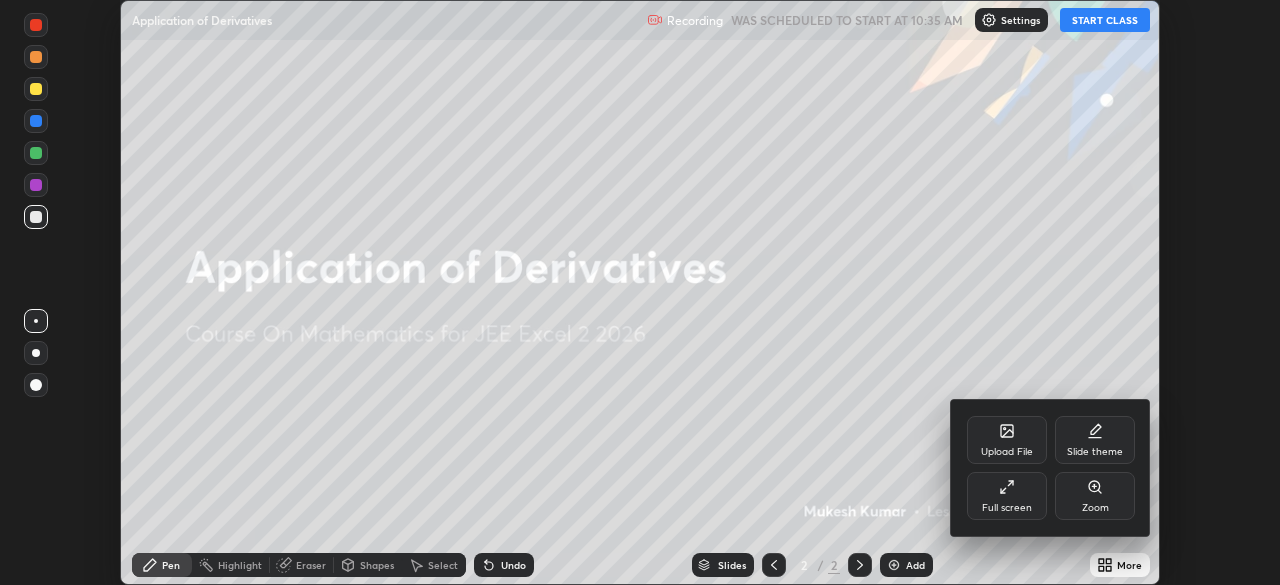 click on "Full screen" at bounding box center (1007, 496) 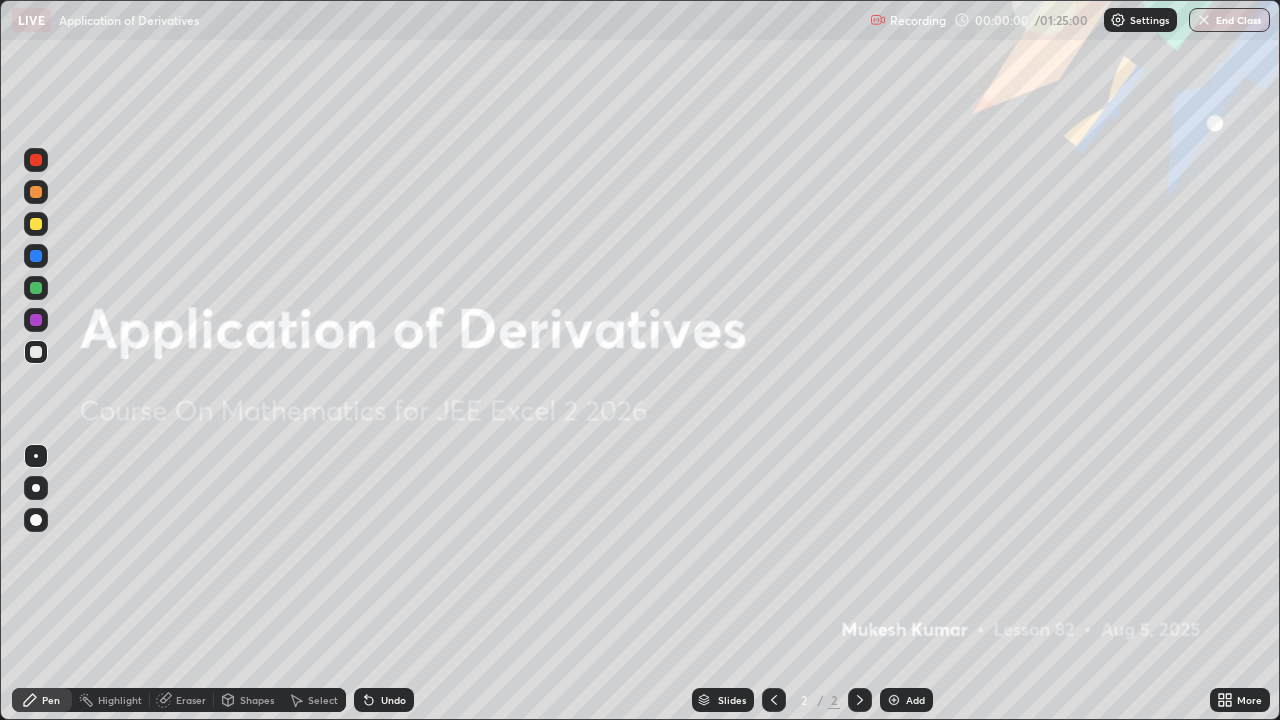 scroll, scrollTop: 99280, scrollLeft: 98720, axis: both 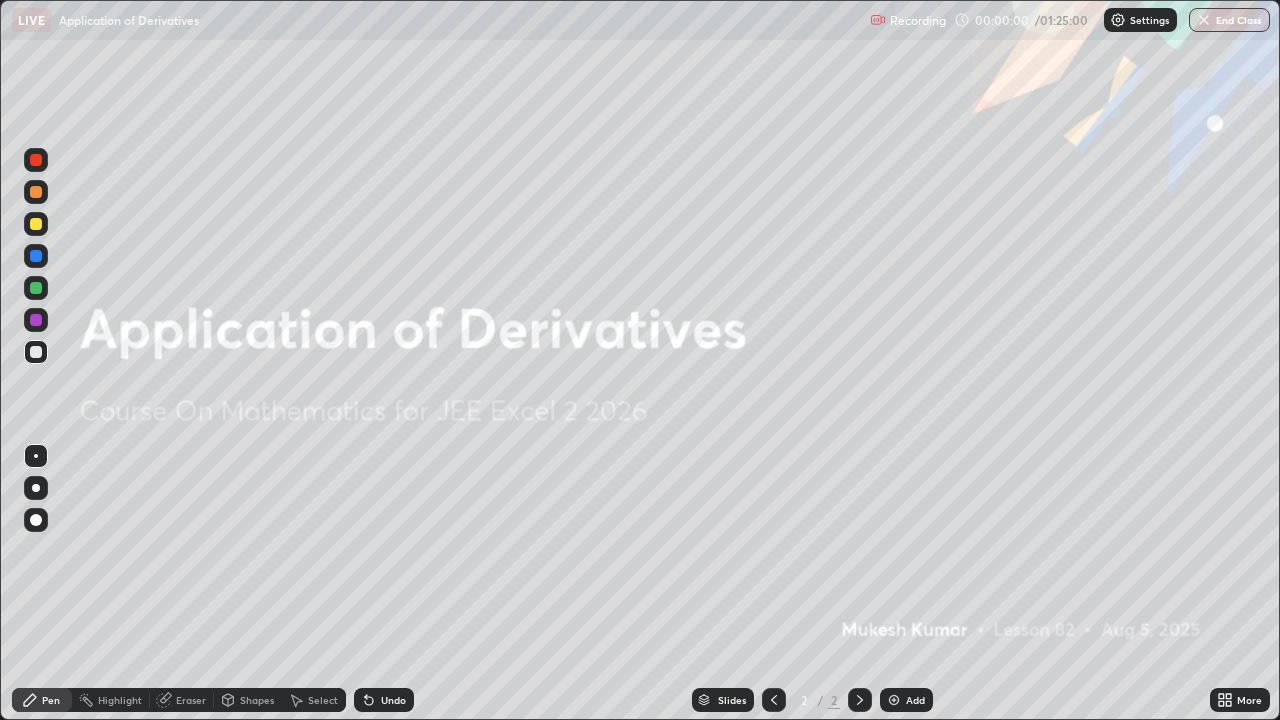 click on "Add" at bounding box center (915, 700) 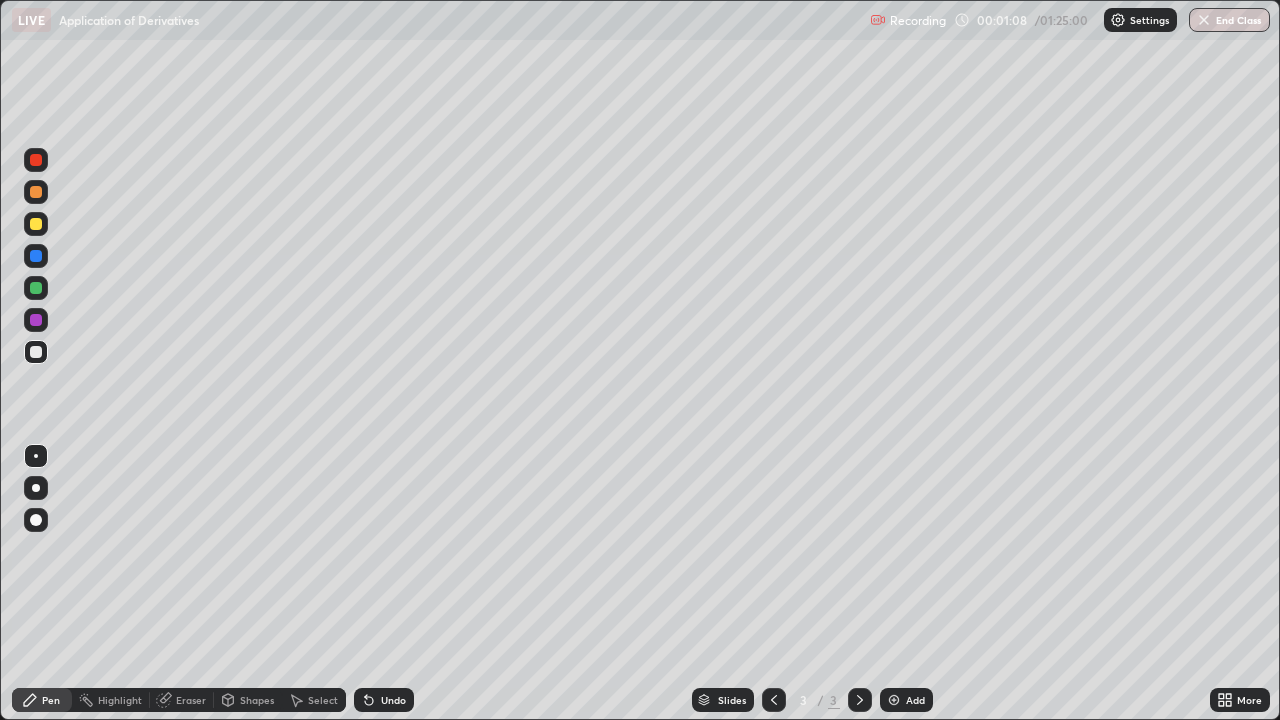 click at bounding box center [36, 288] 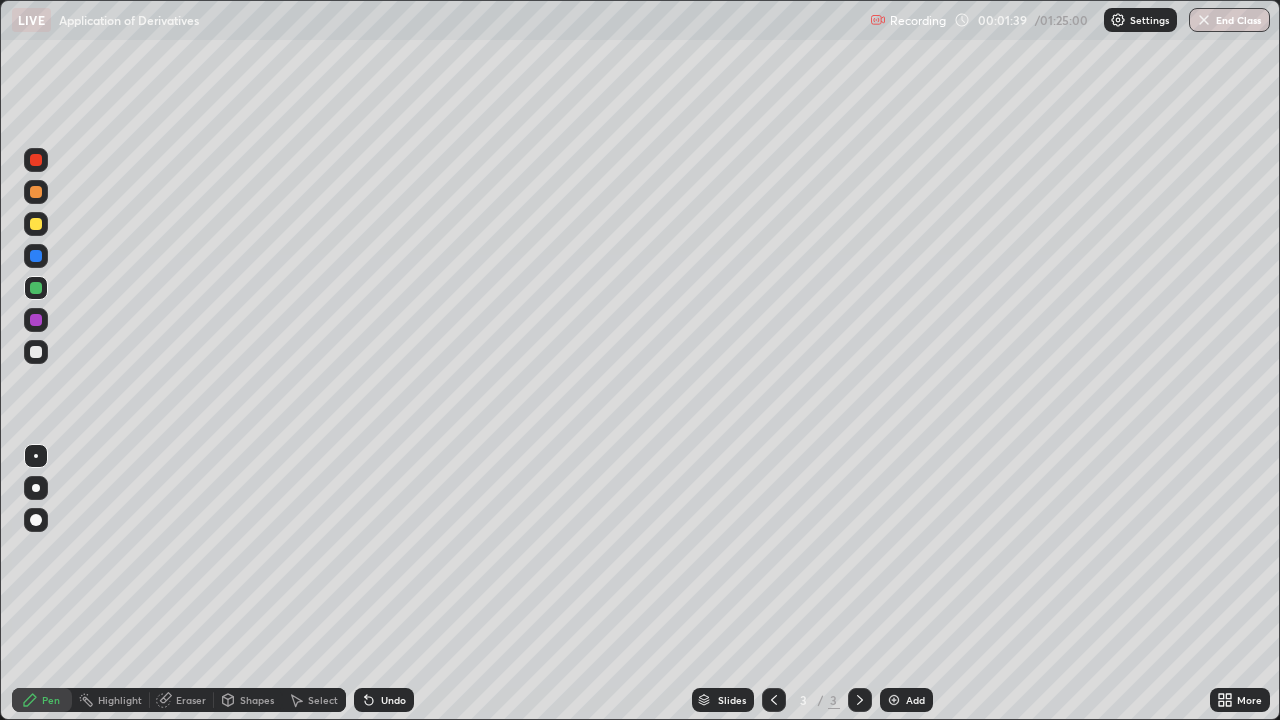 click 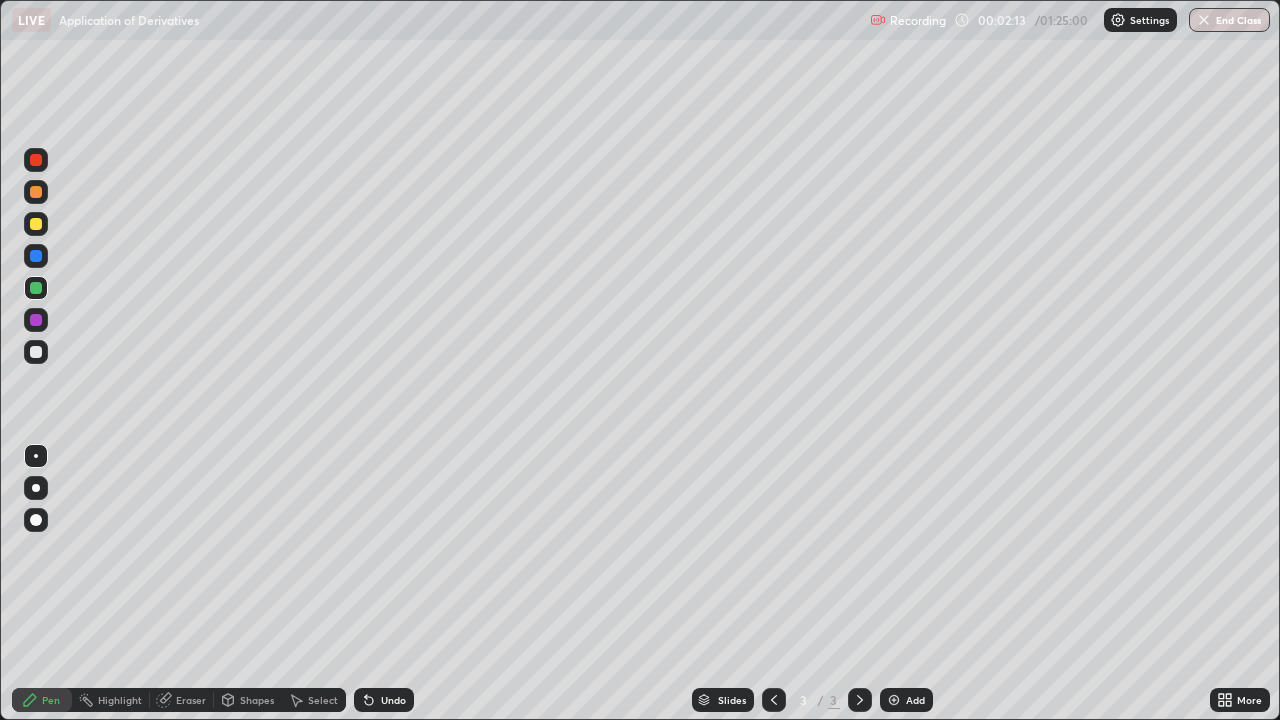 click at bounding box center [36, 352] 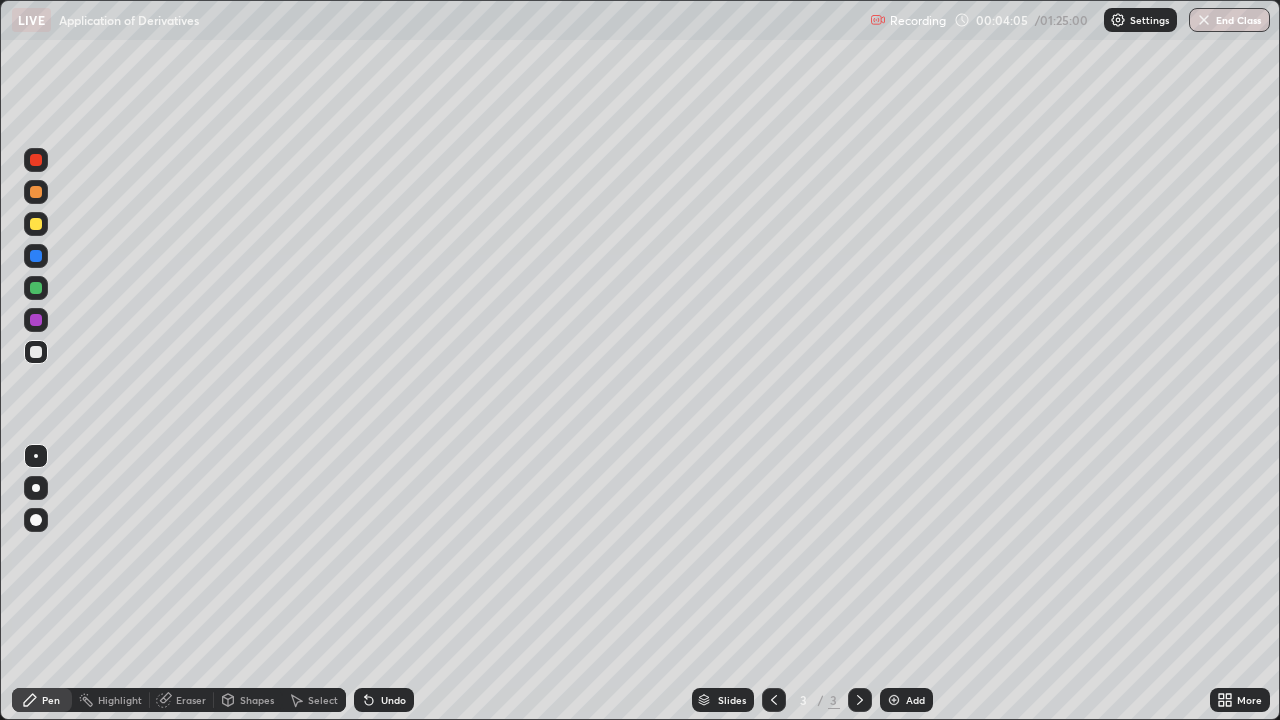 click at bounding box center (36, 288) 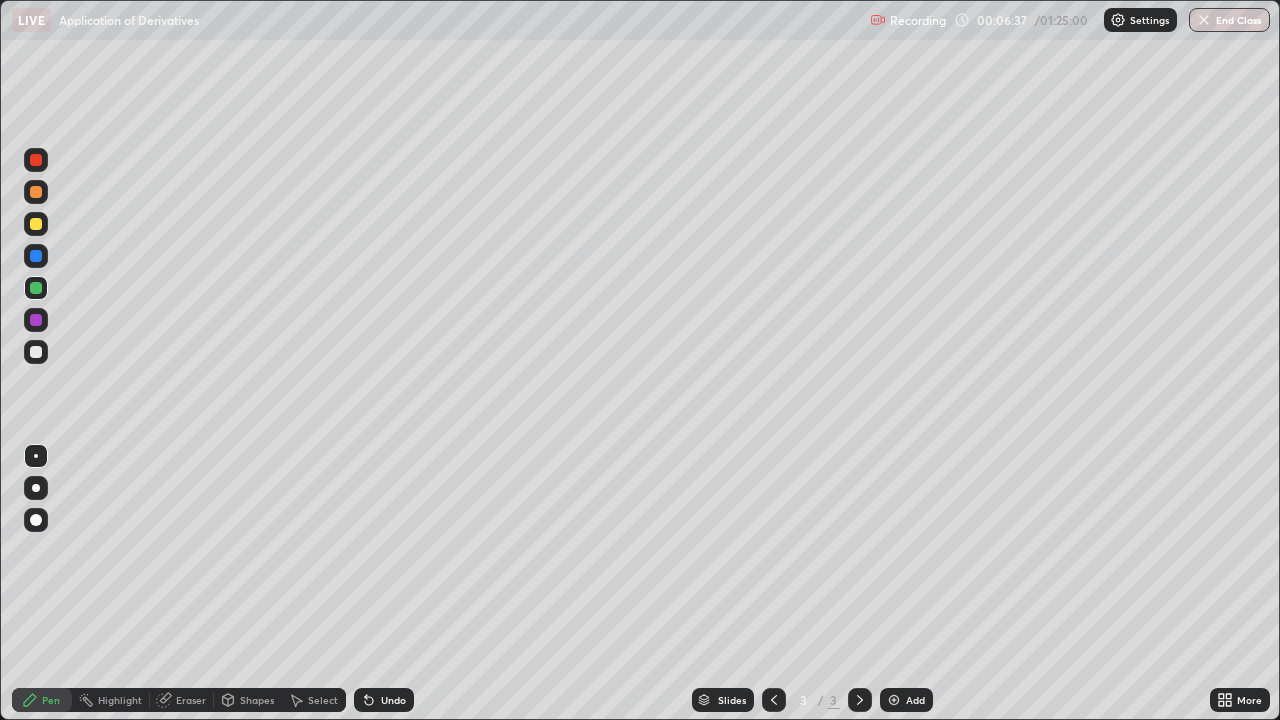 click on "Add" at bounding box center (915, 700) 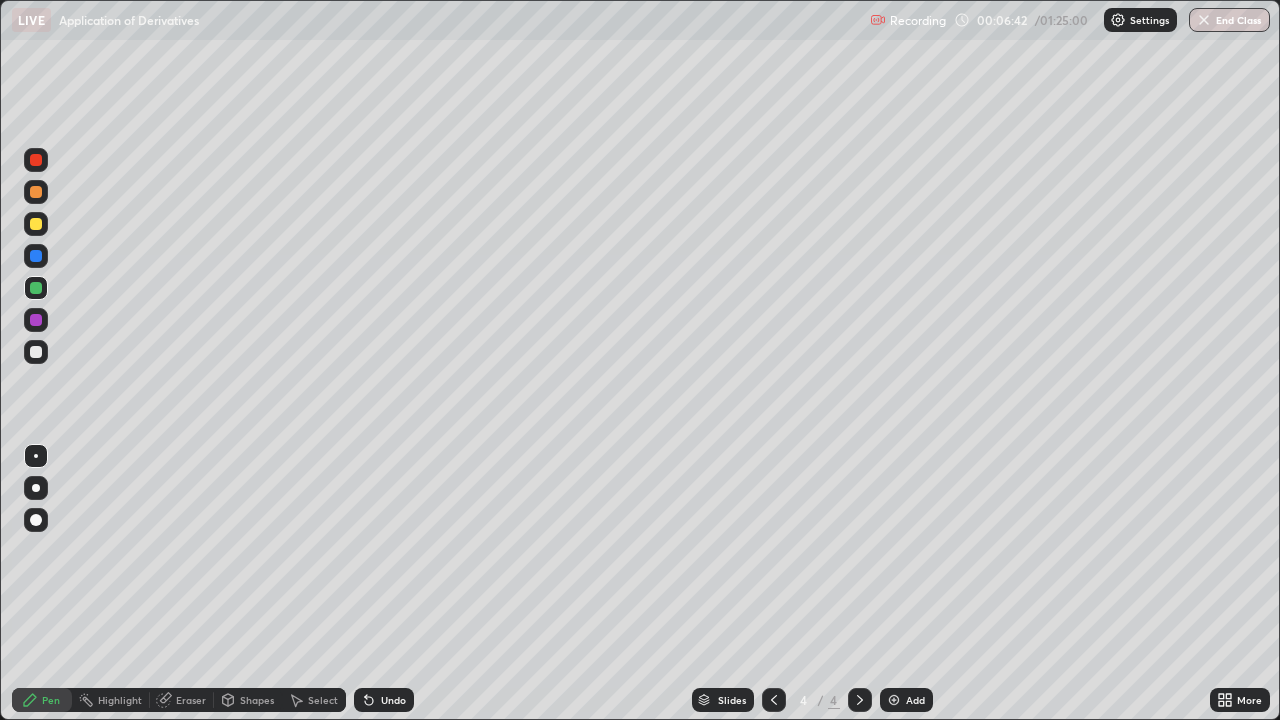 click at bounding box center (36, 224) 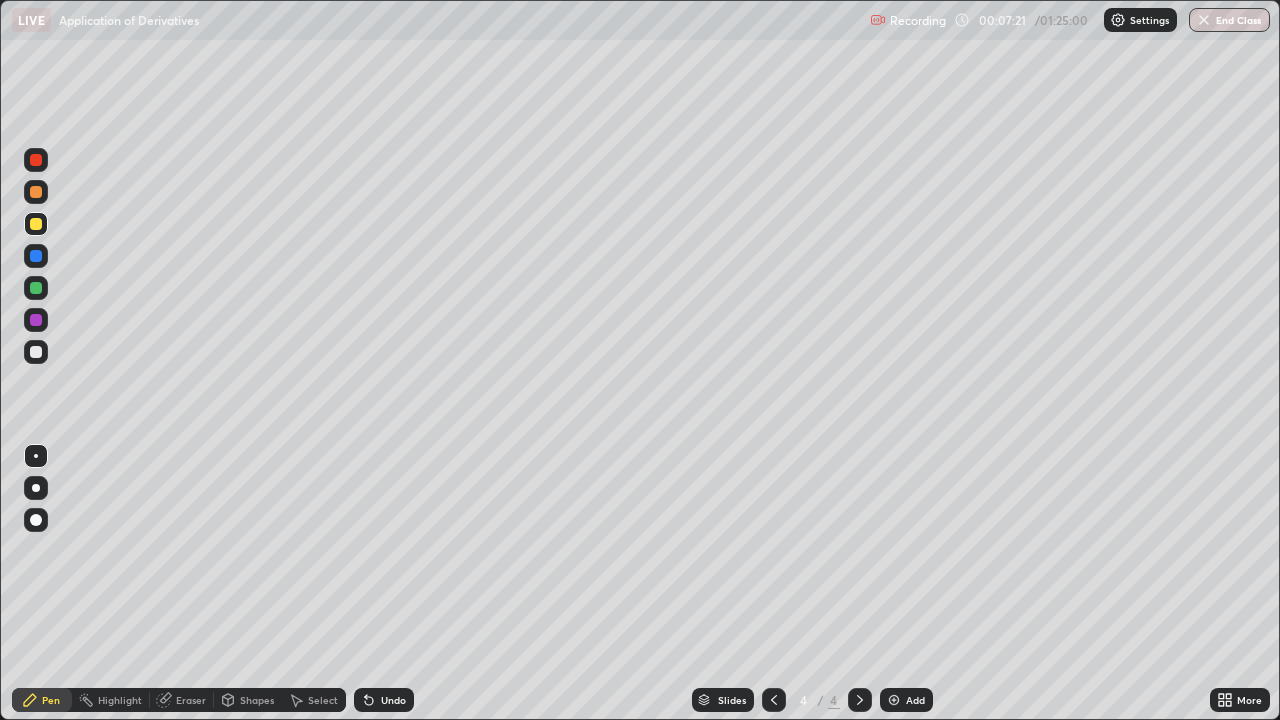 click at bounding box center (36, 352) 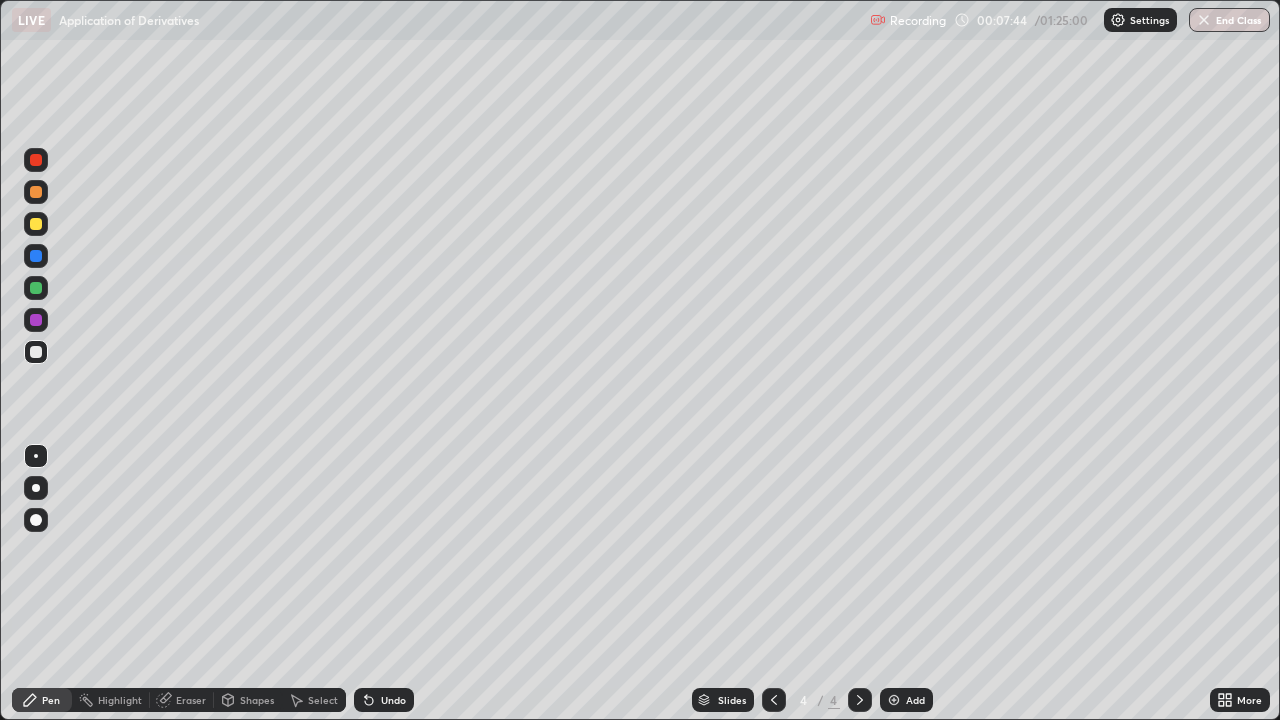 click on "Undo" at bounding box center (393, 700) 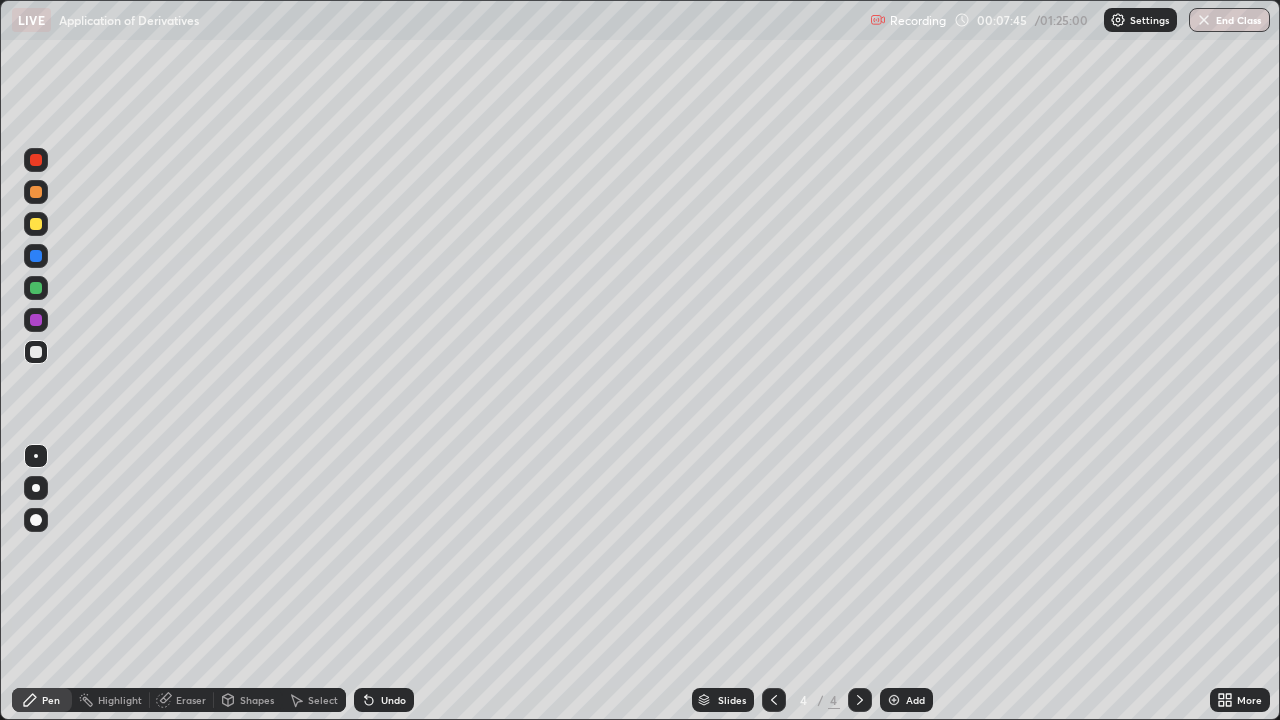 click on "Undo" at bounding box center (393, 700) 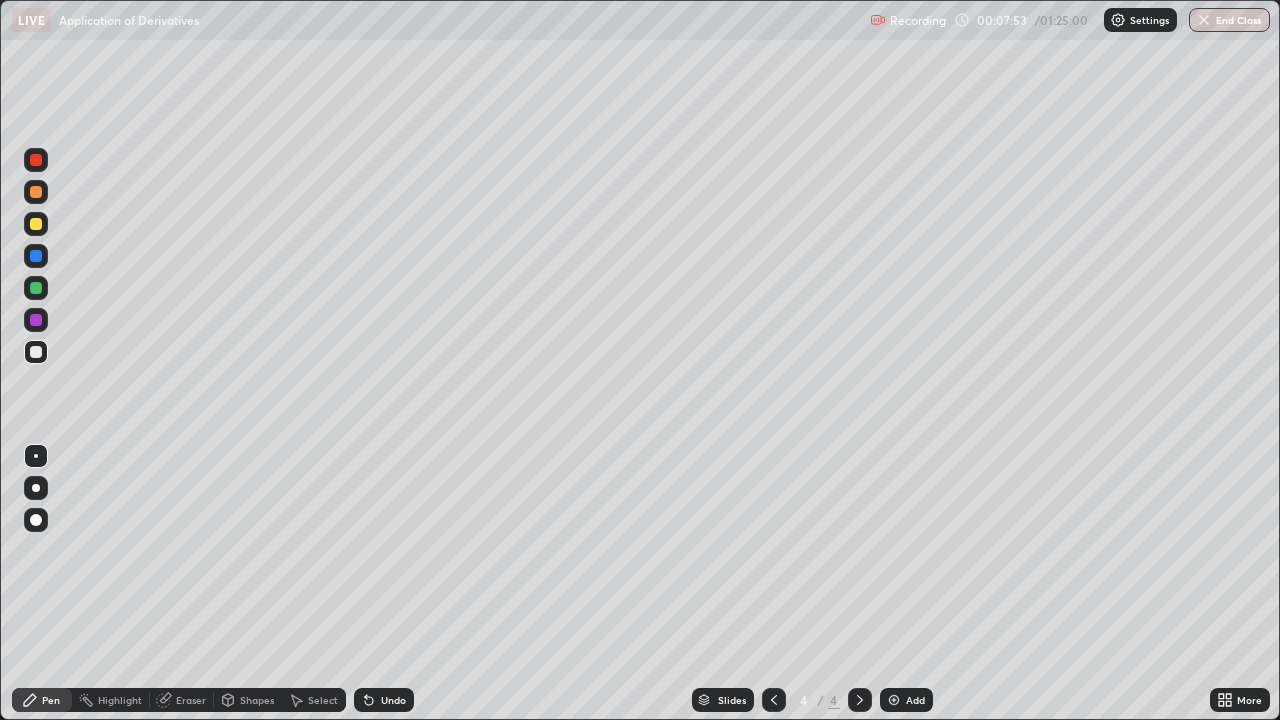 click on "Undo" at bounding box center [393, 700] 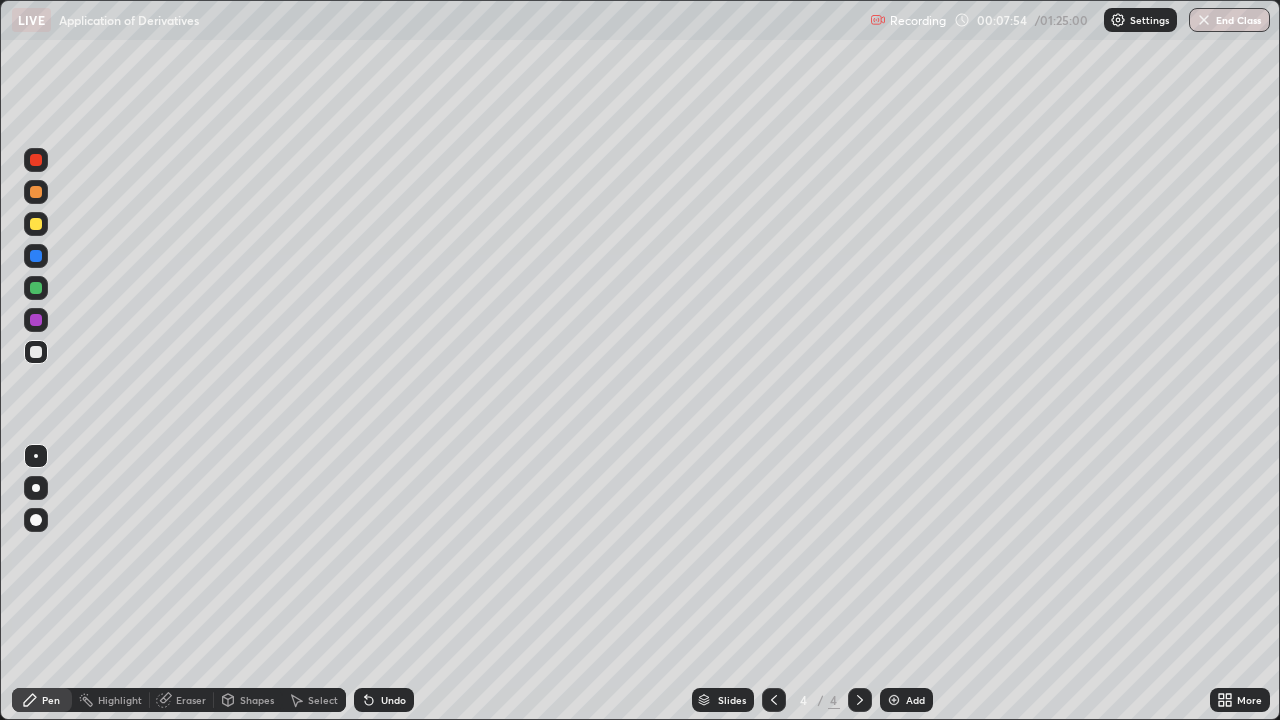click on "Undo" at bounding box center [393, 700] 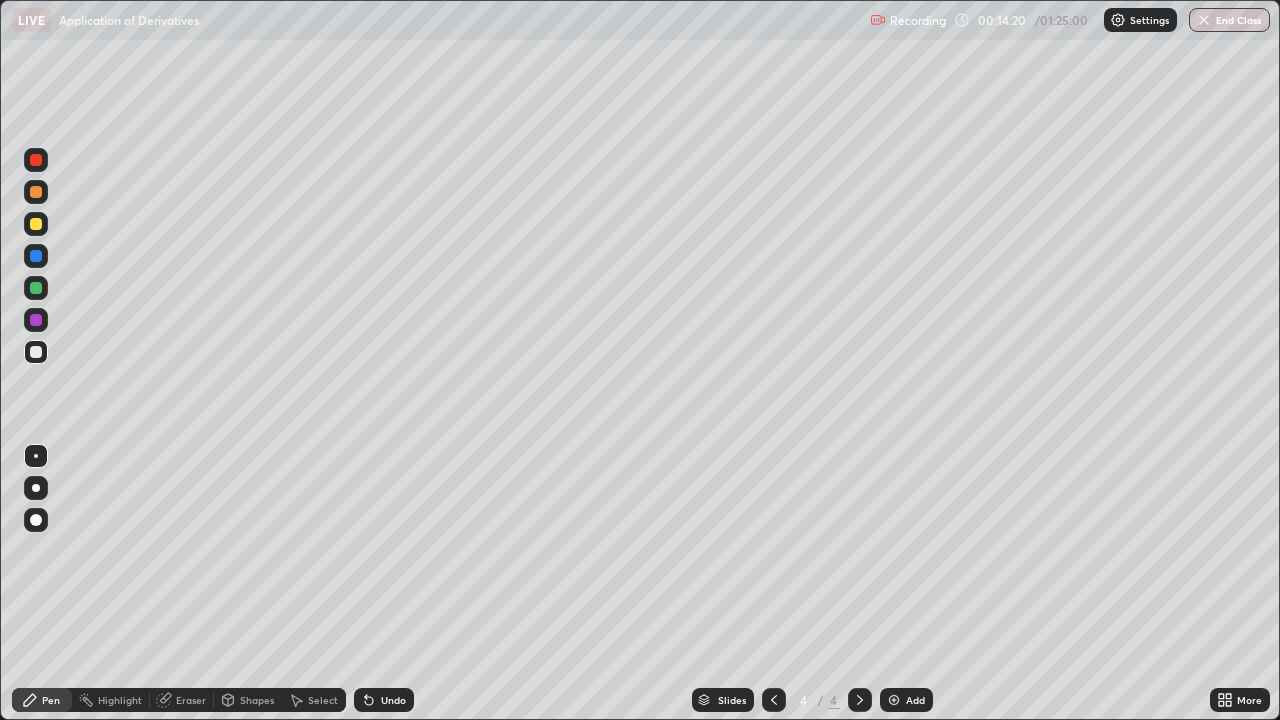 click 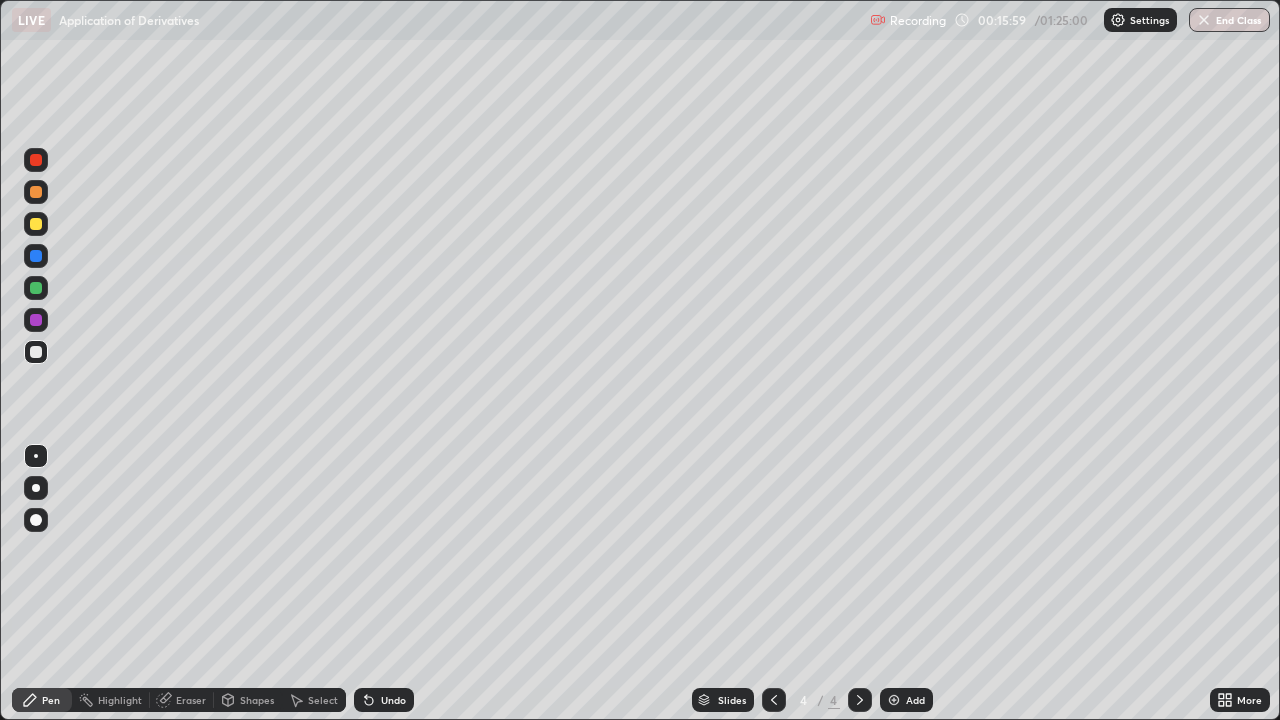 click 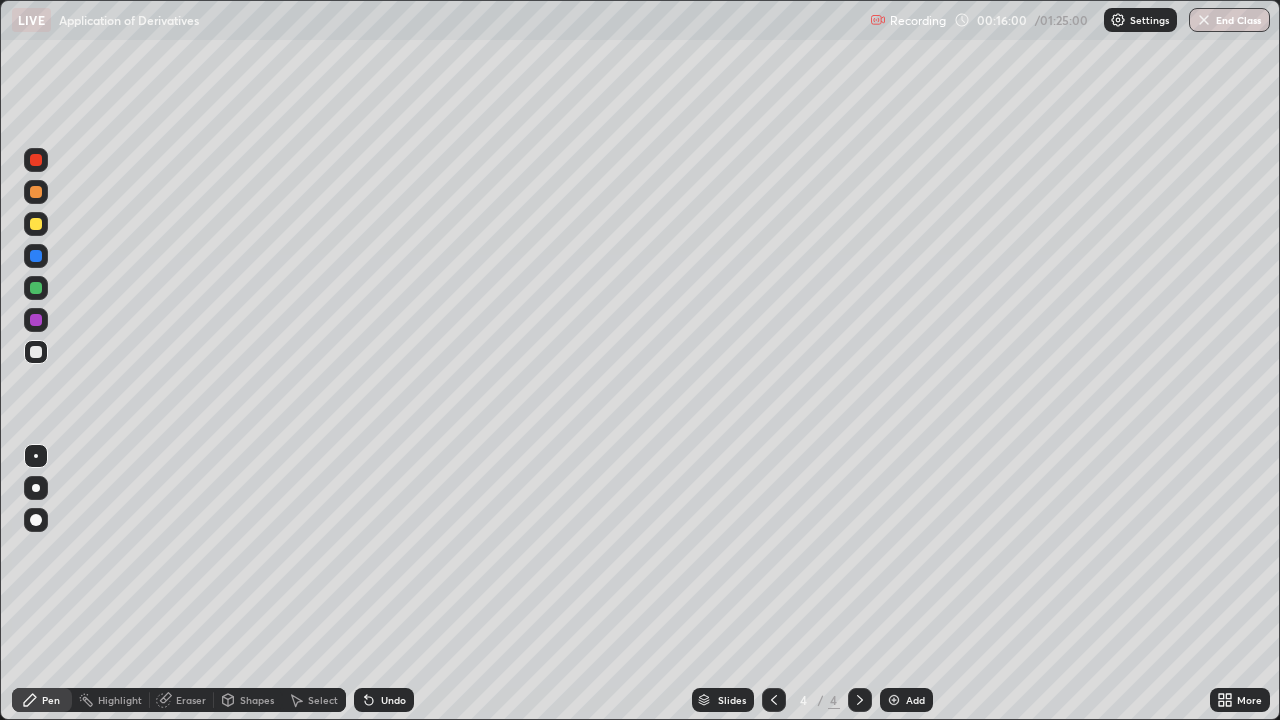 click on "Add" at bounding box center (915, 700) 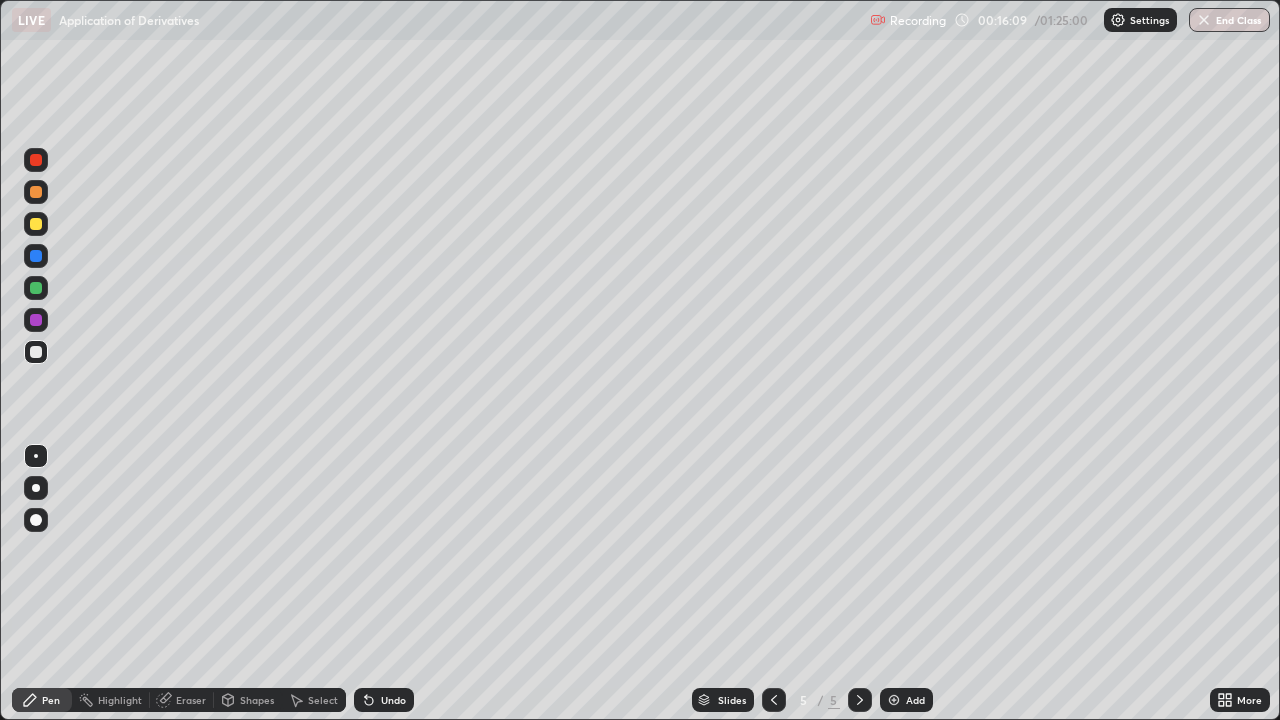 click at bounding box center (36, 224) 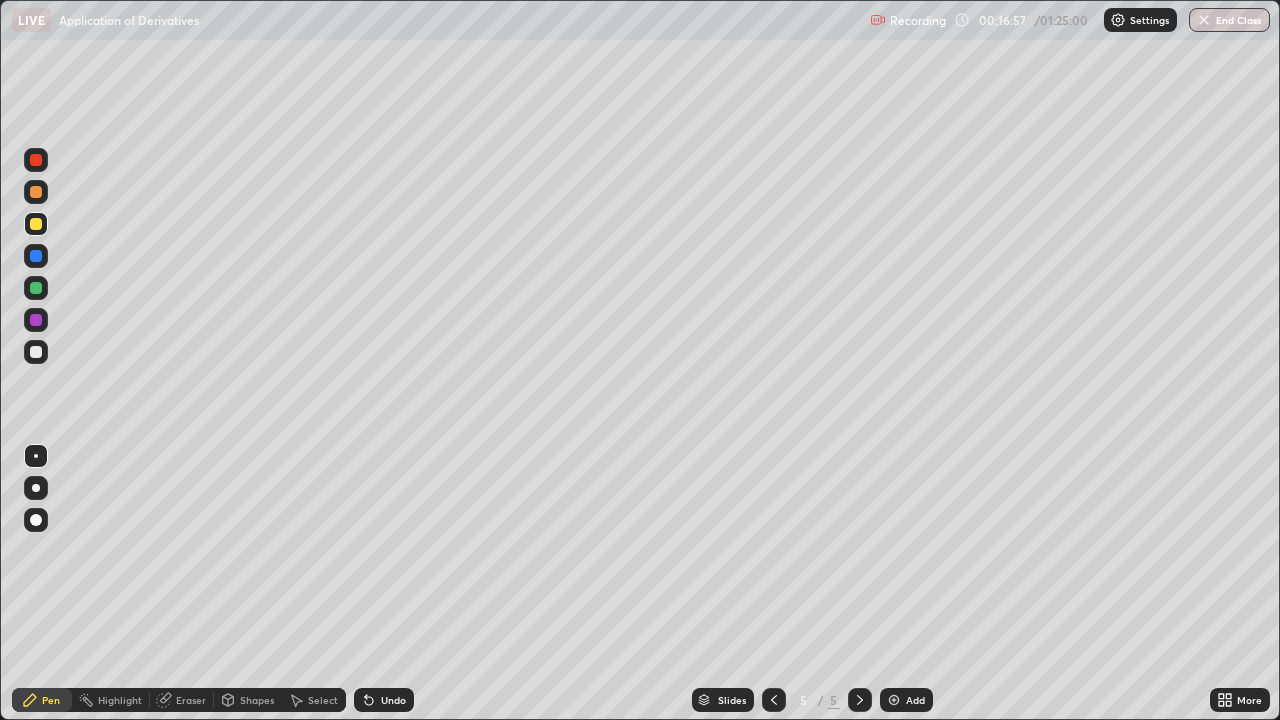 click at bounding box center (36, 160) 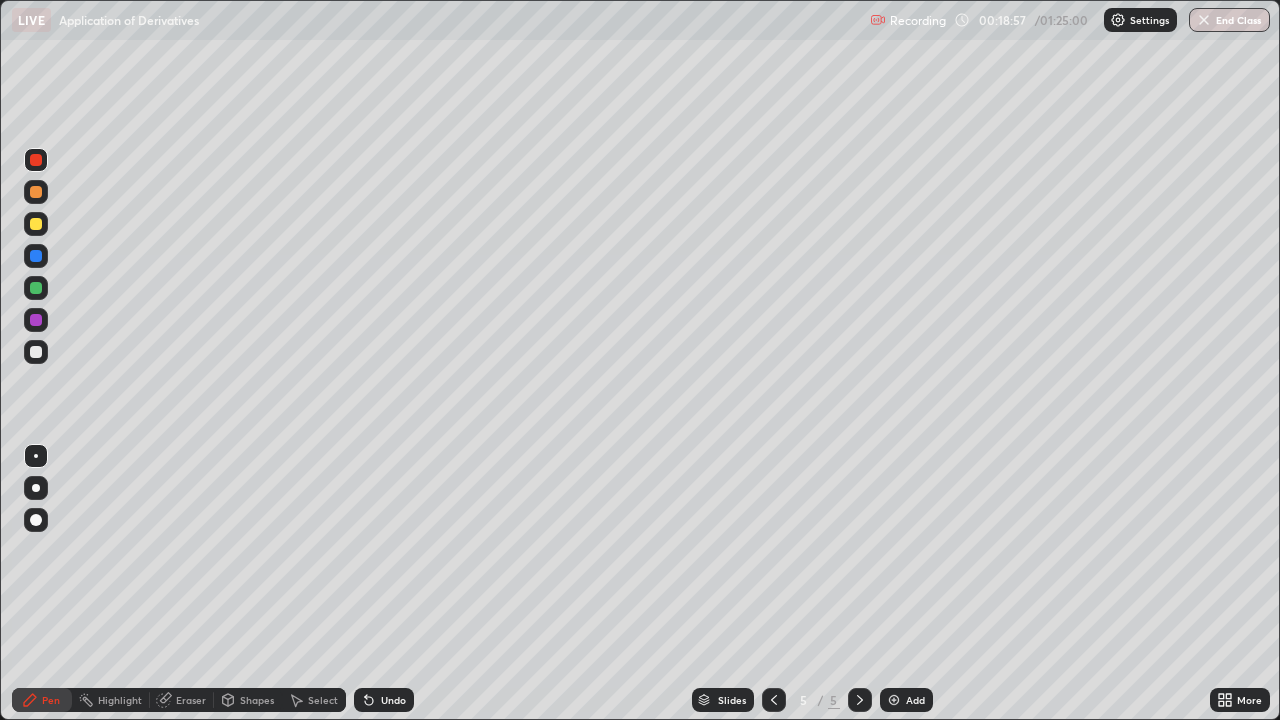 click at bounding box center [36, 352] 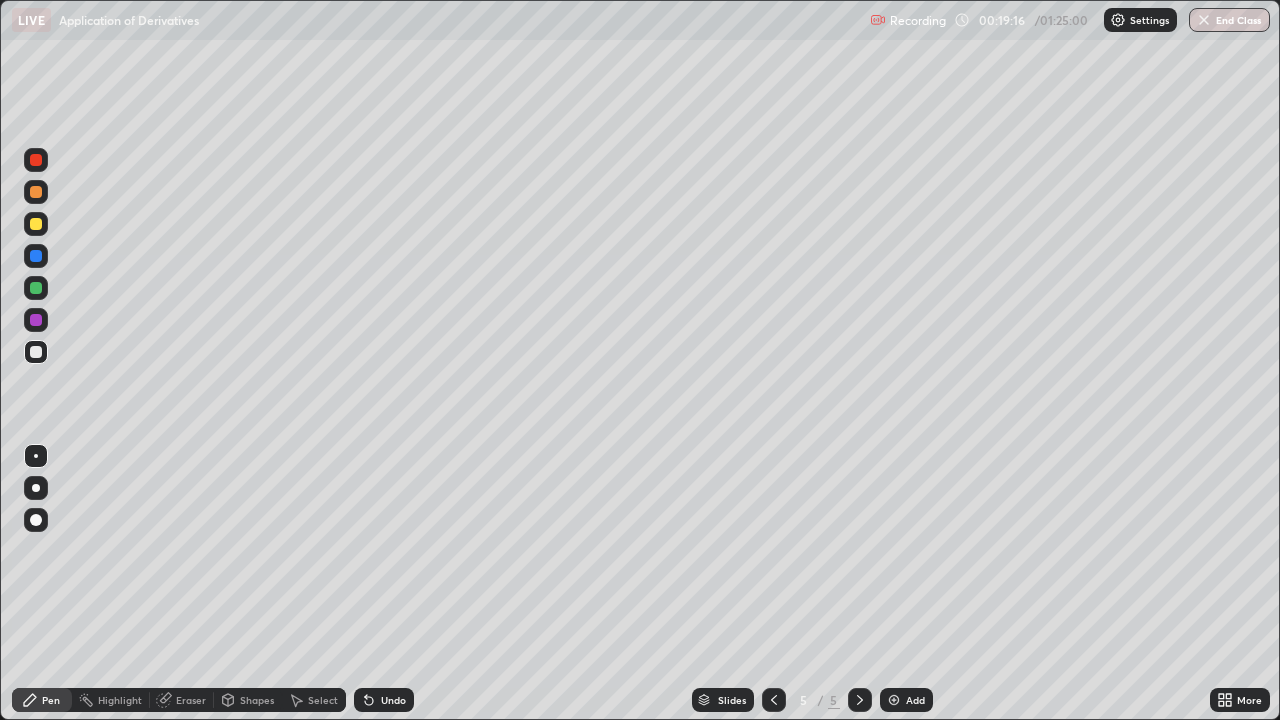 click on "Undo" at bounding box center (393, 700) 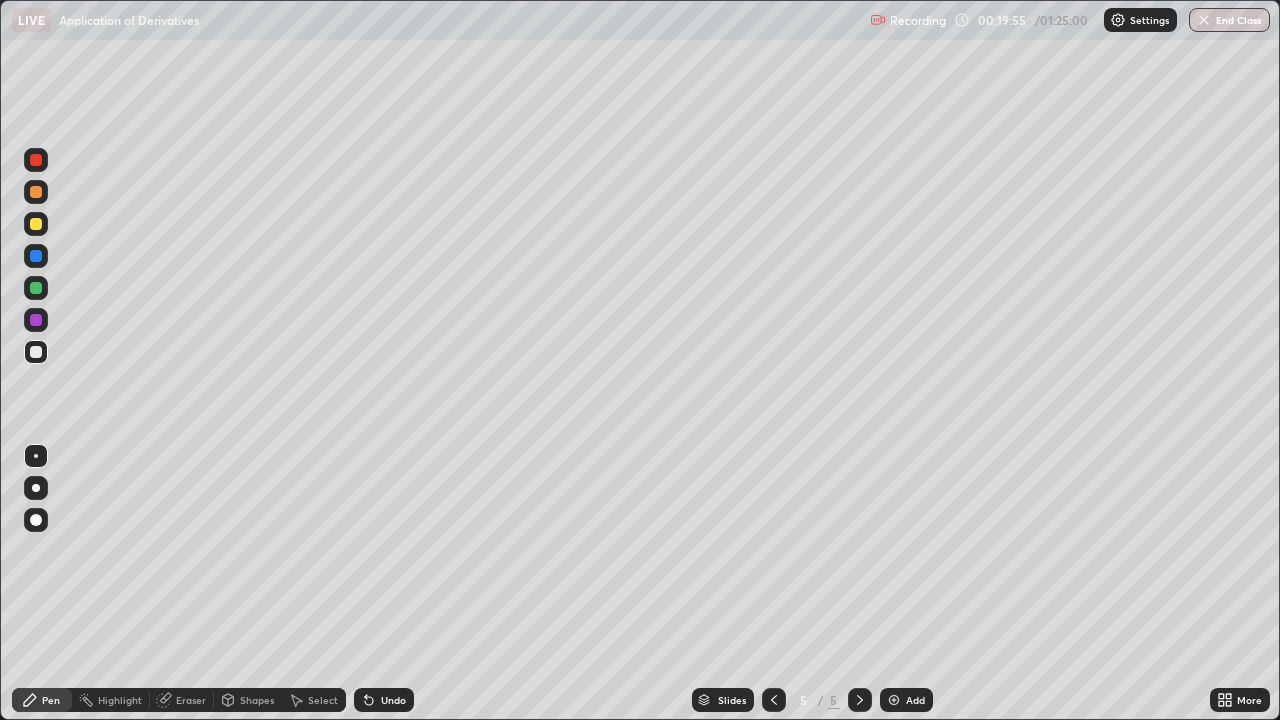 click on "Undo" at bounding box center (393, 700) 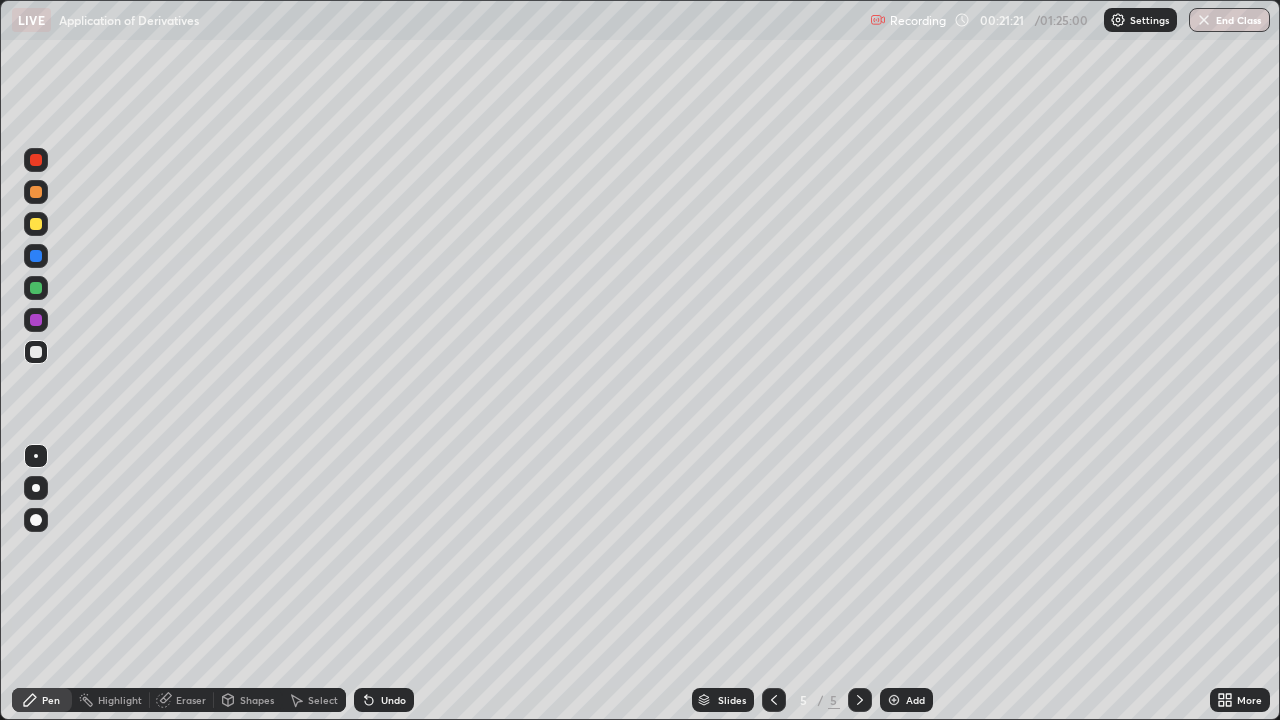 click 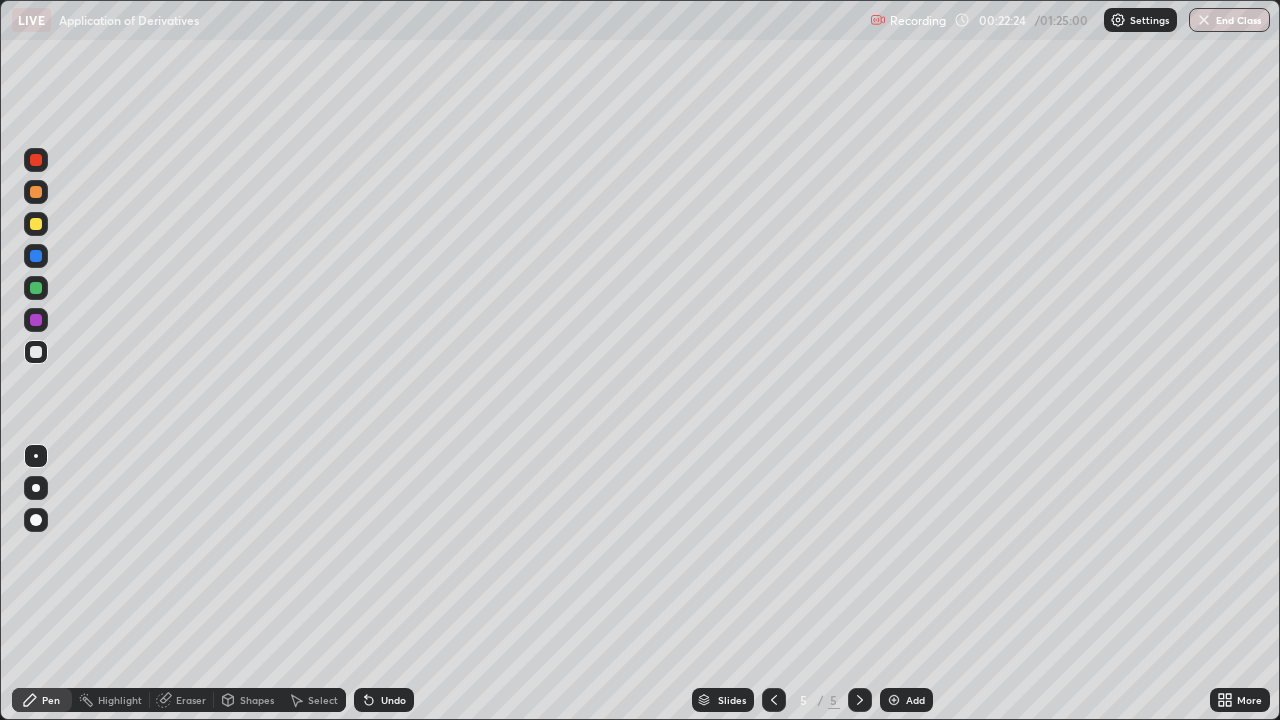 click at bounding box center [894, 700] 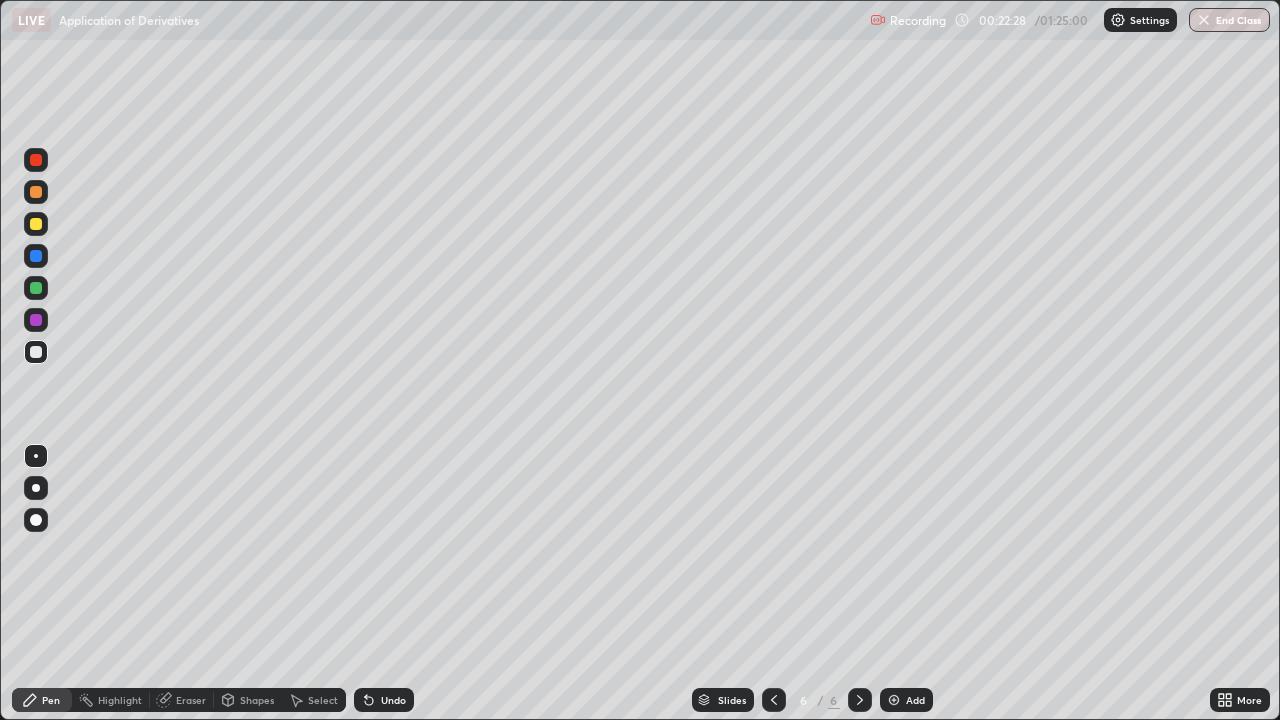 click at bounding box center (36, 160) 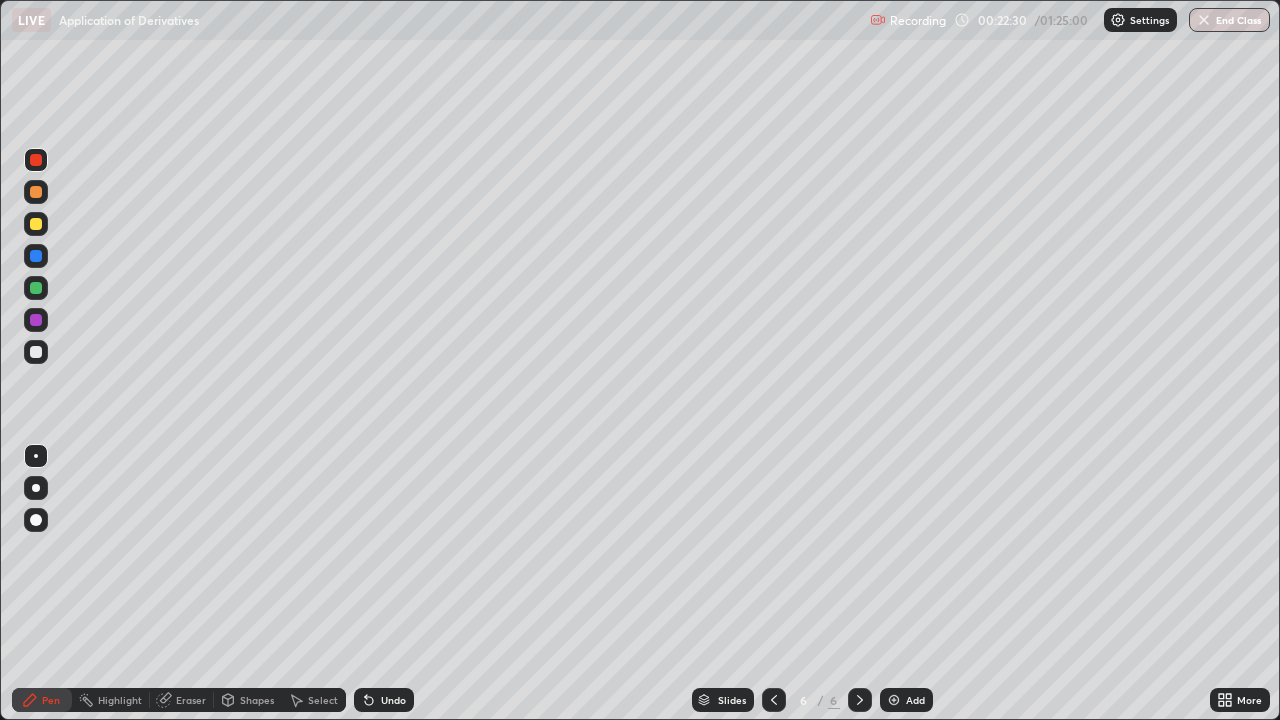 click on "Undo" at bounding box center [393, 700] 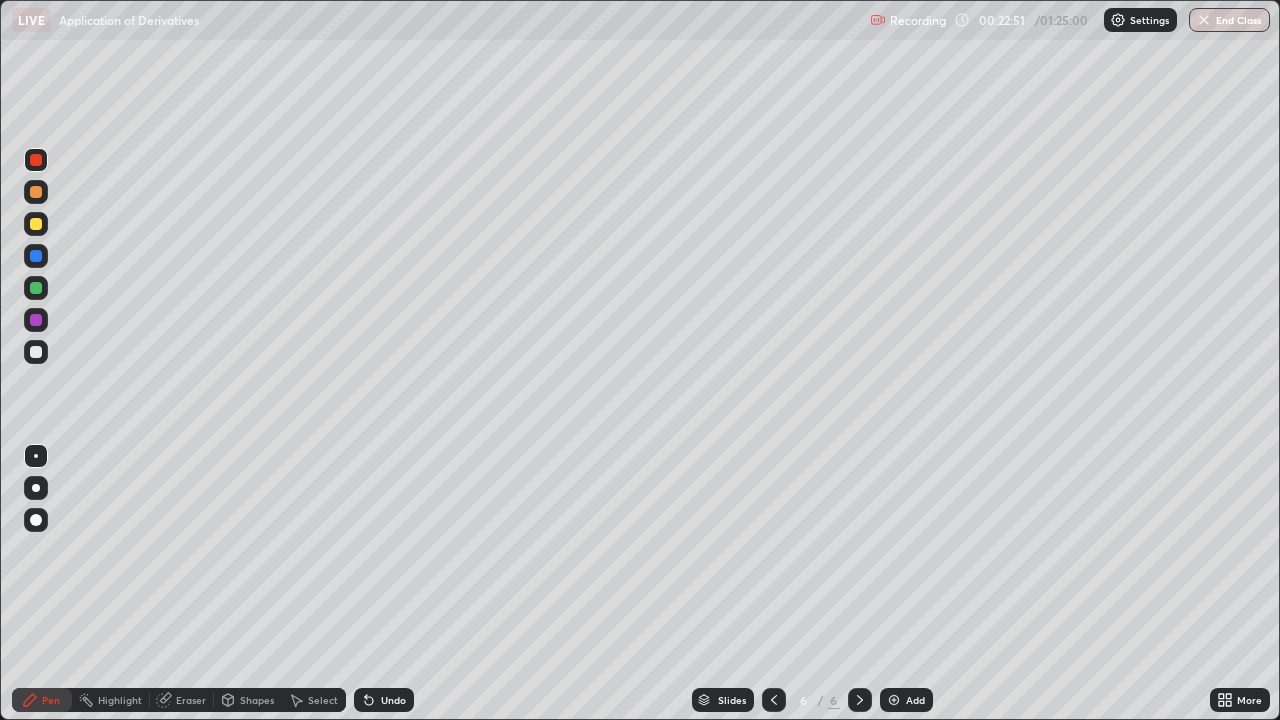 click at bounding box center (36, 224) 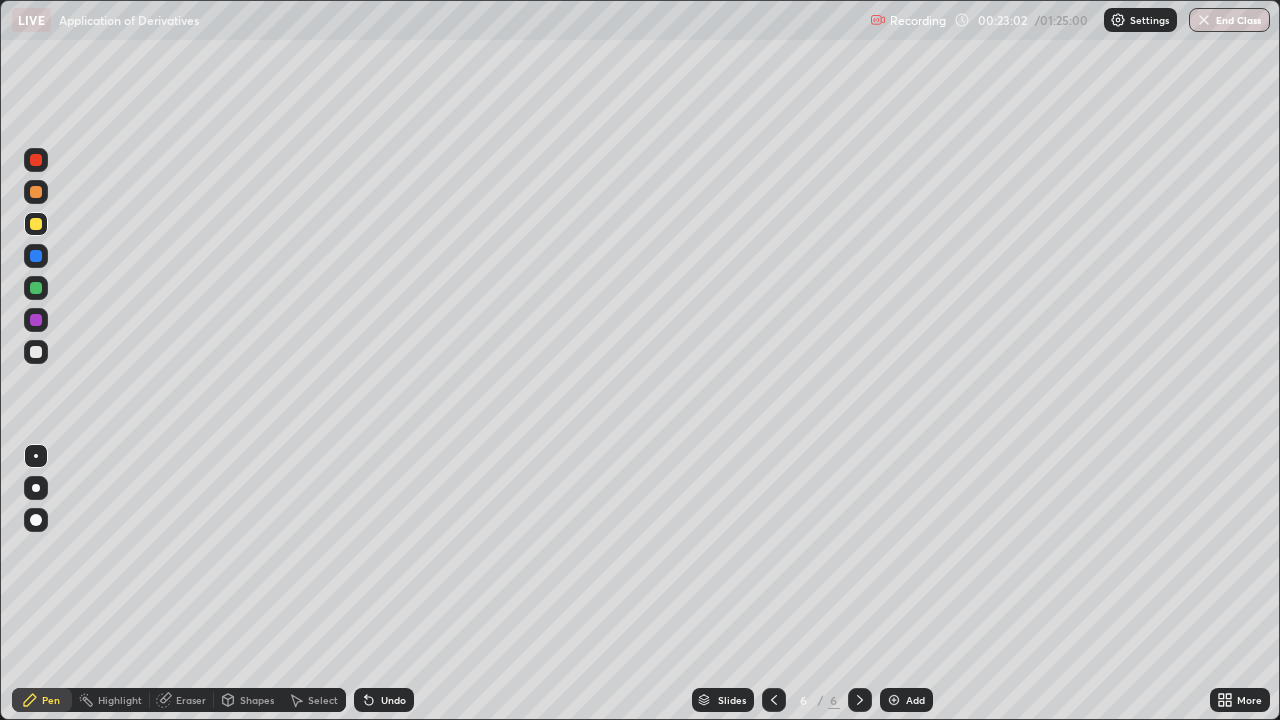 click at bounding box center (36, 352) 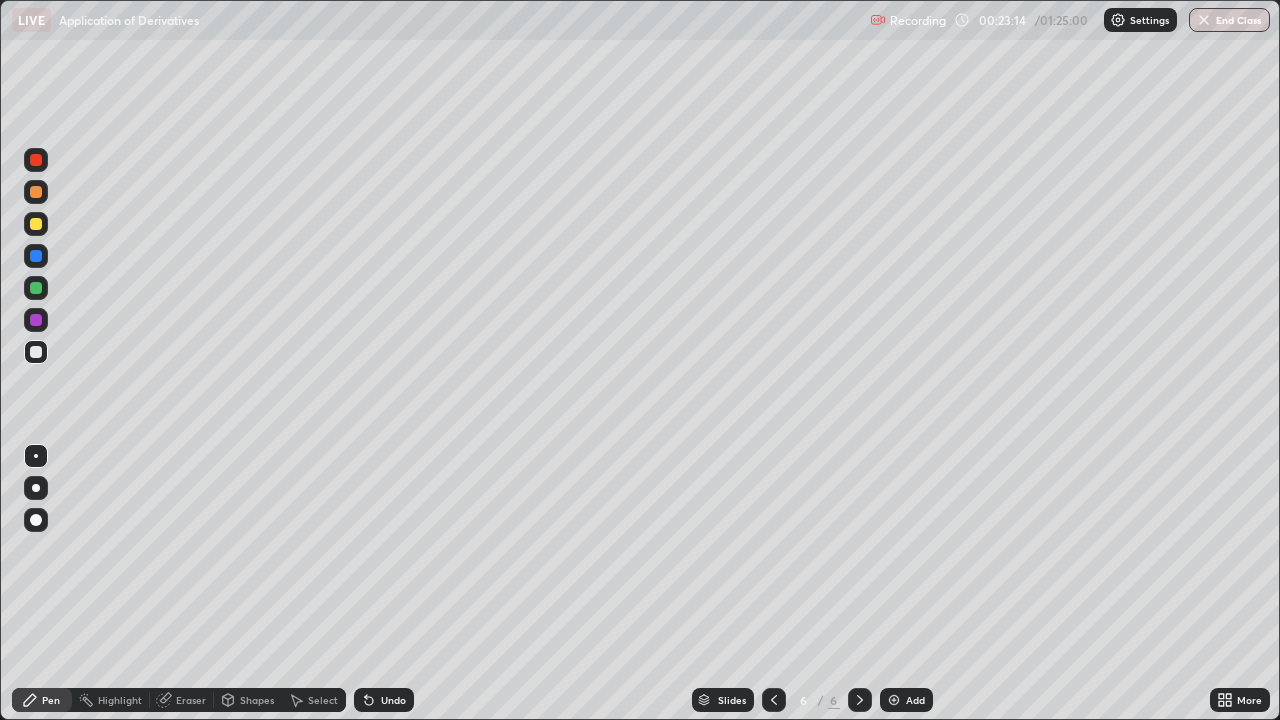 click on "Undo" at bounding box center (393, 700) 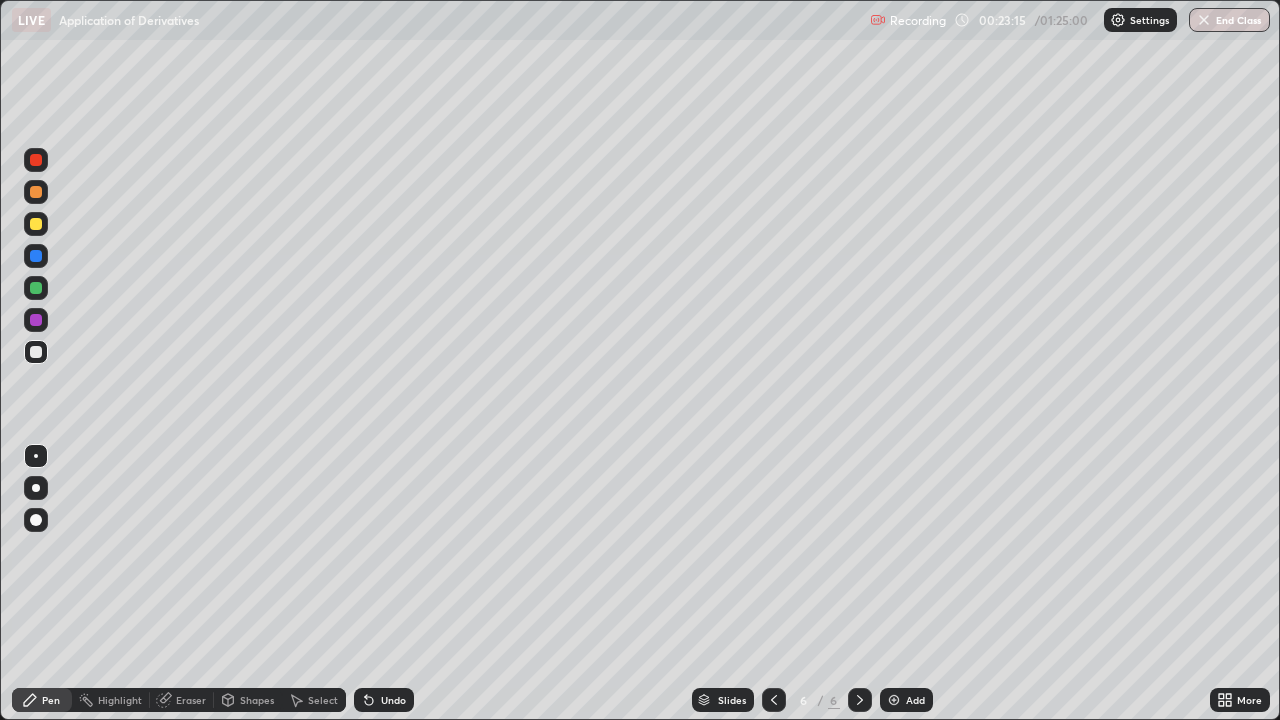 click on "Undo" at bounding box center [384, 700] 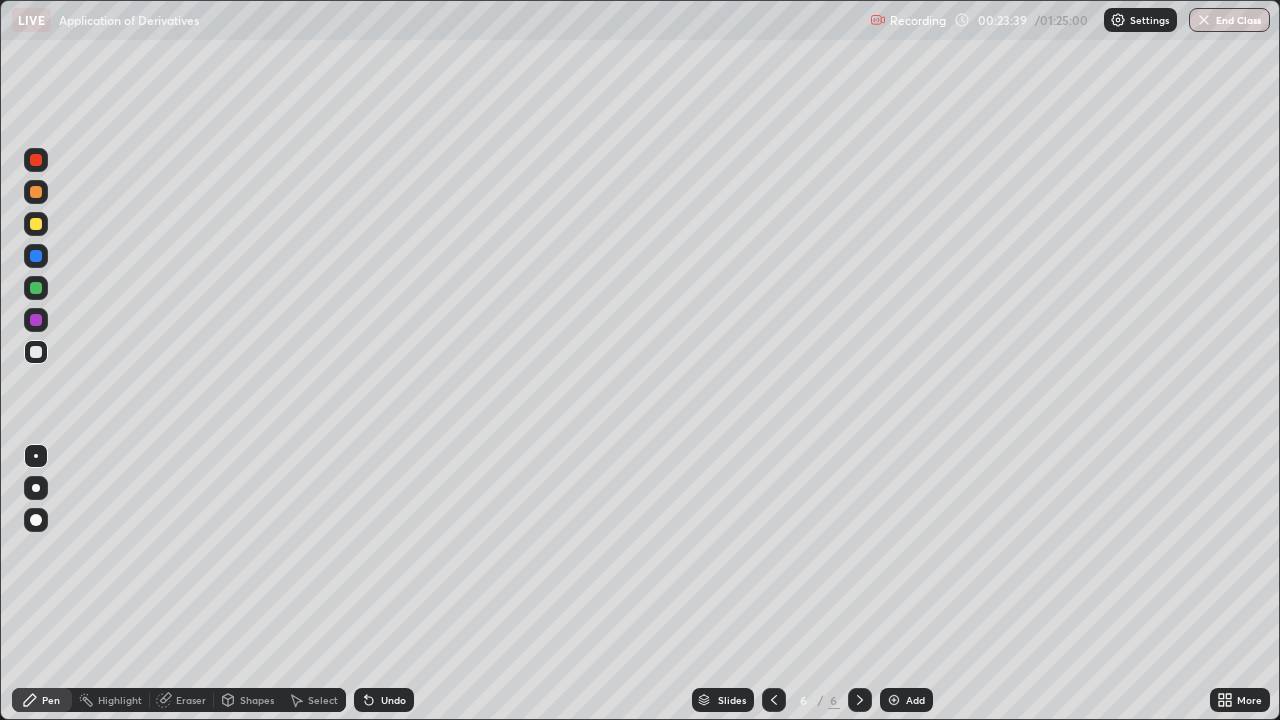 click at bounding box center [36, 288] 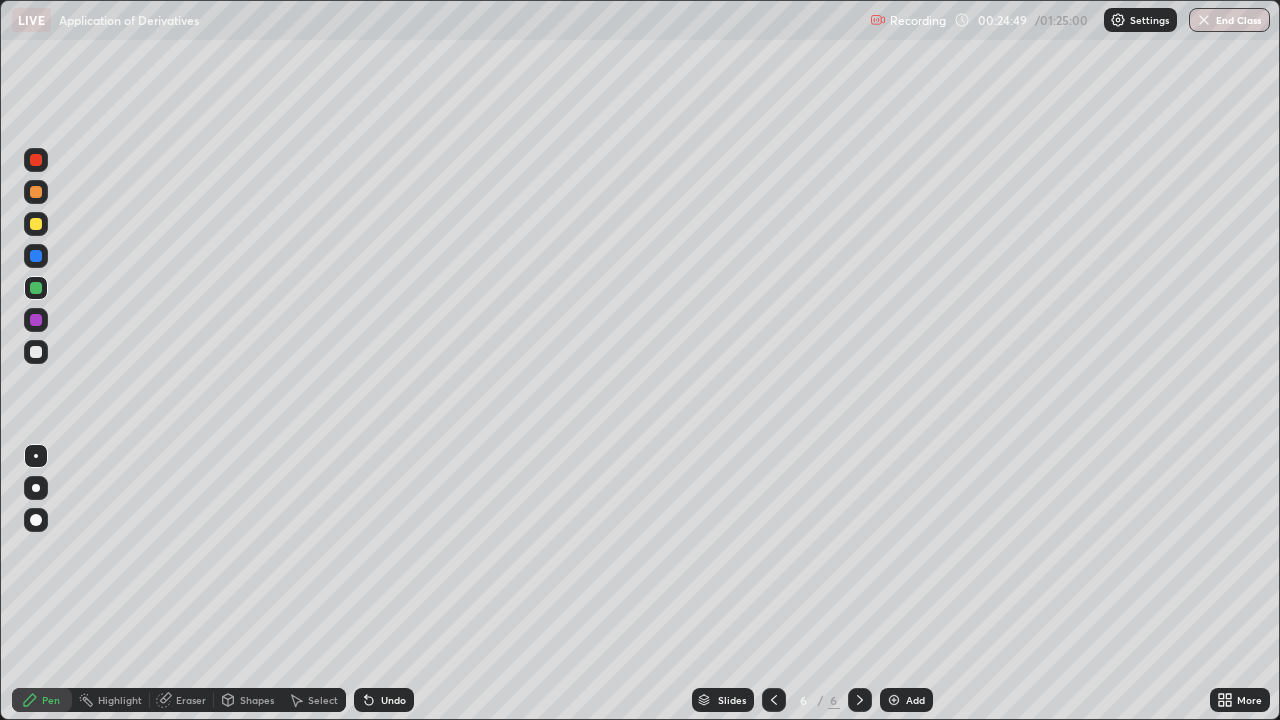 click at bounding box center [36, 352] 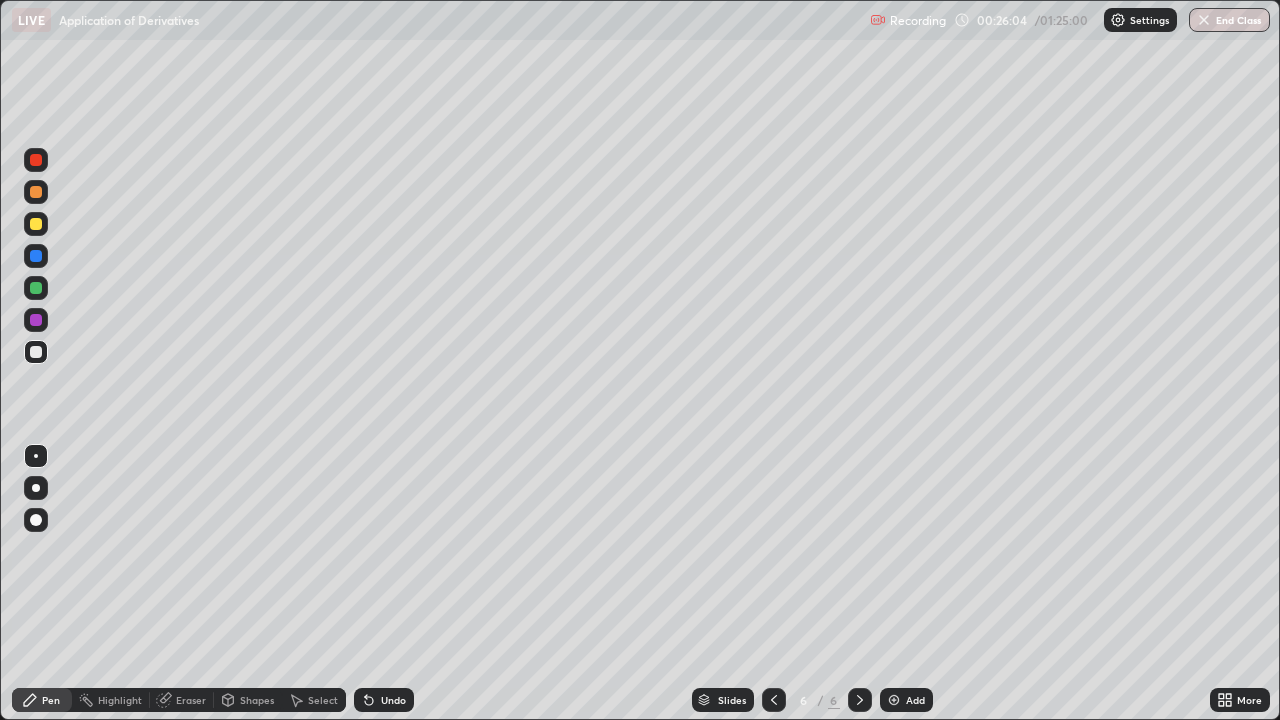 click on "Undo" at bounding box center (393, 700) 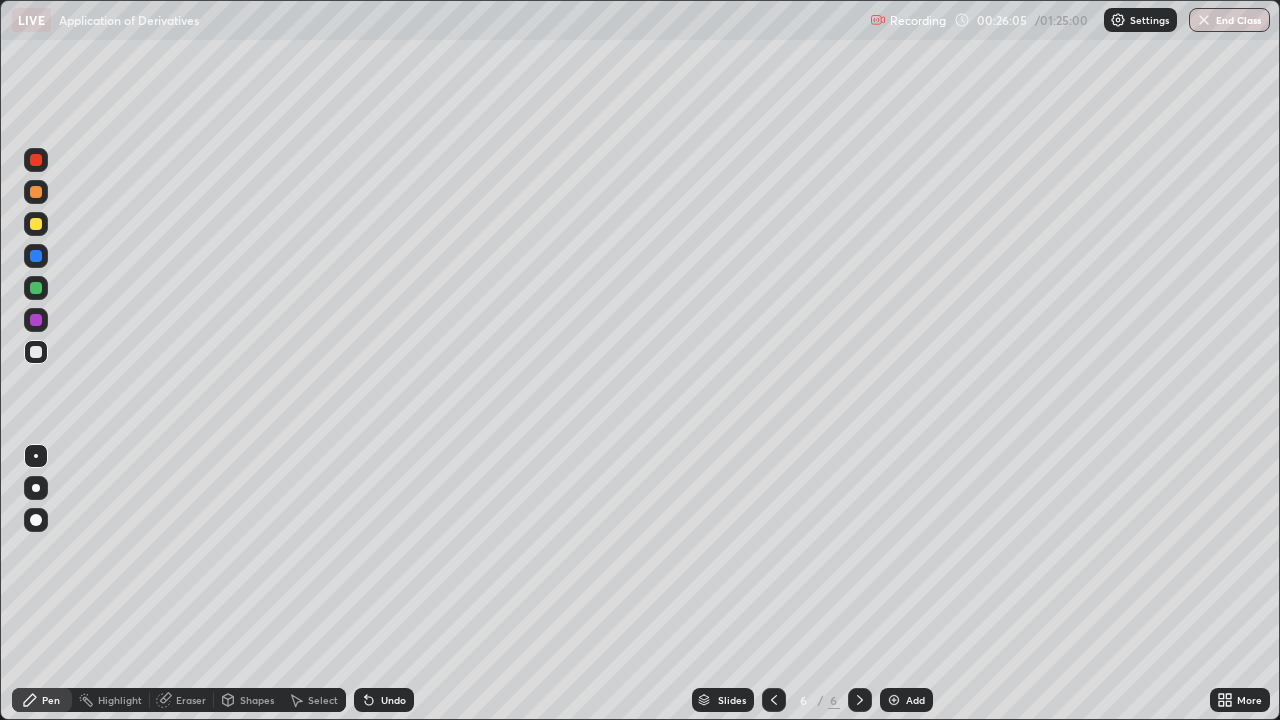 click on "Undo" at bounding box center [384, 700] 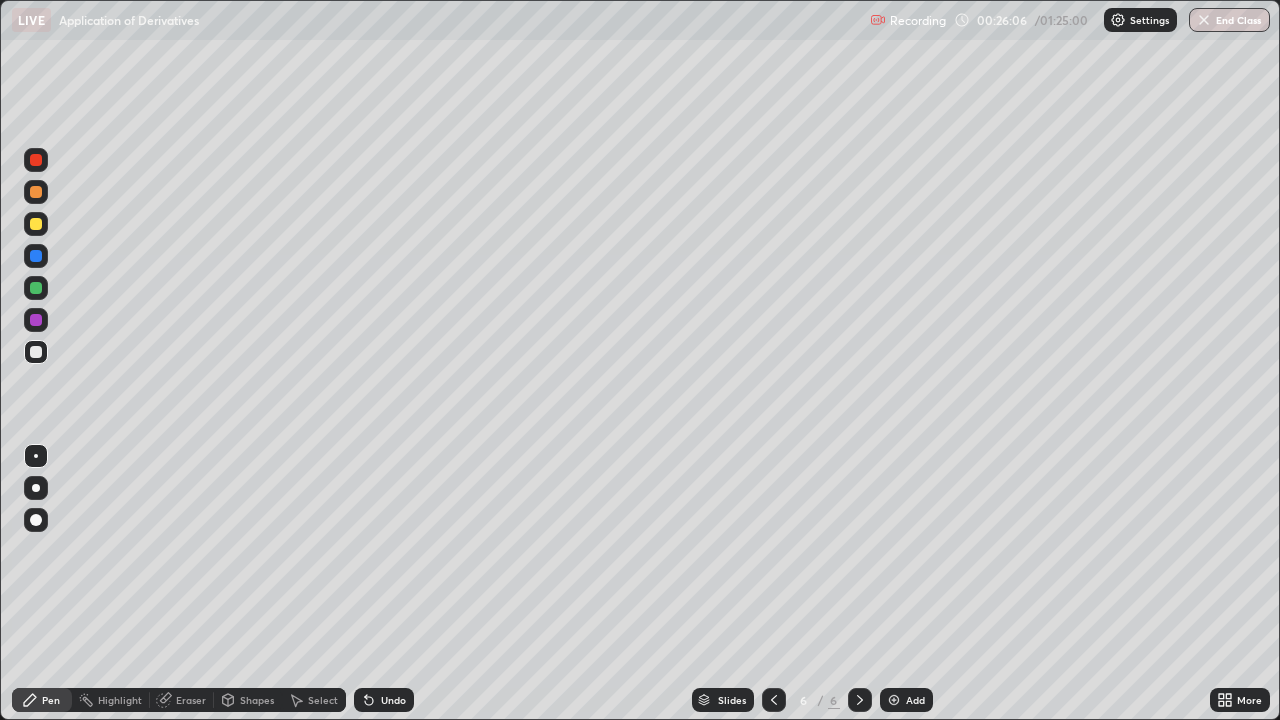click on "Undo" at bounding box center (393, 700) 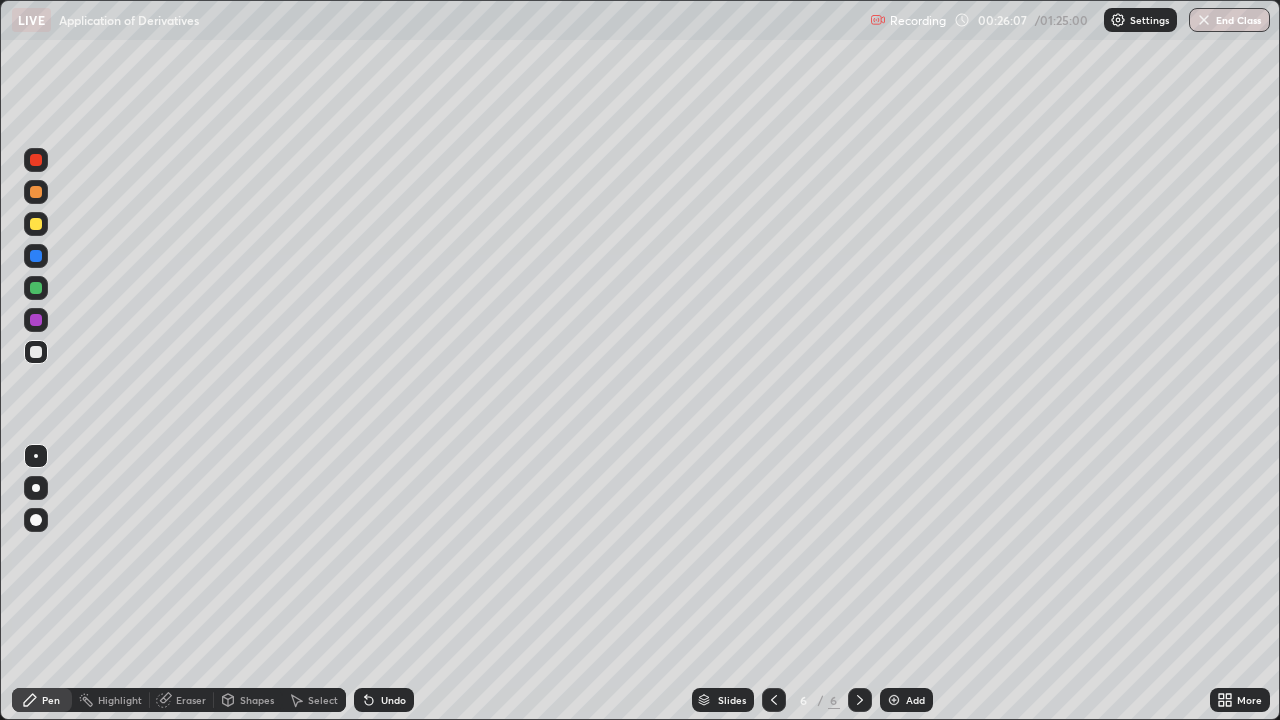 click on "Undo" at bounding box center [393, 700] 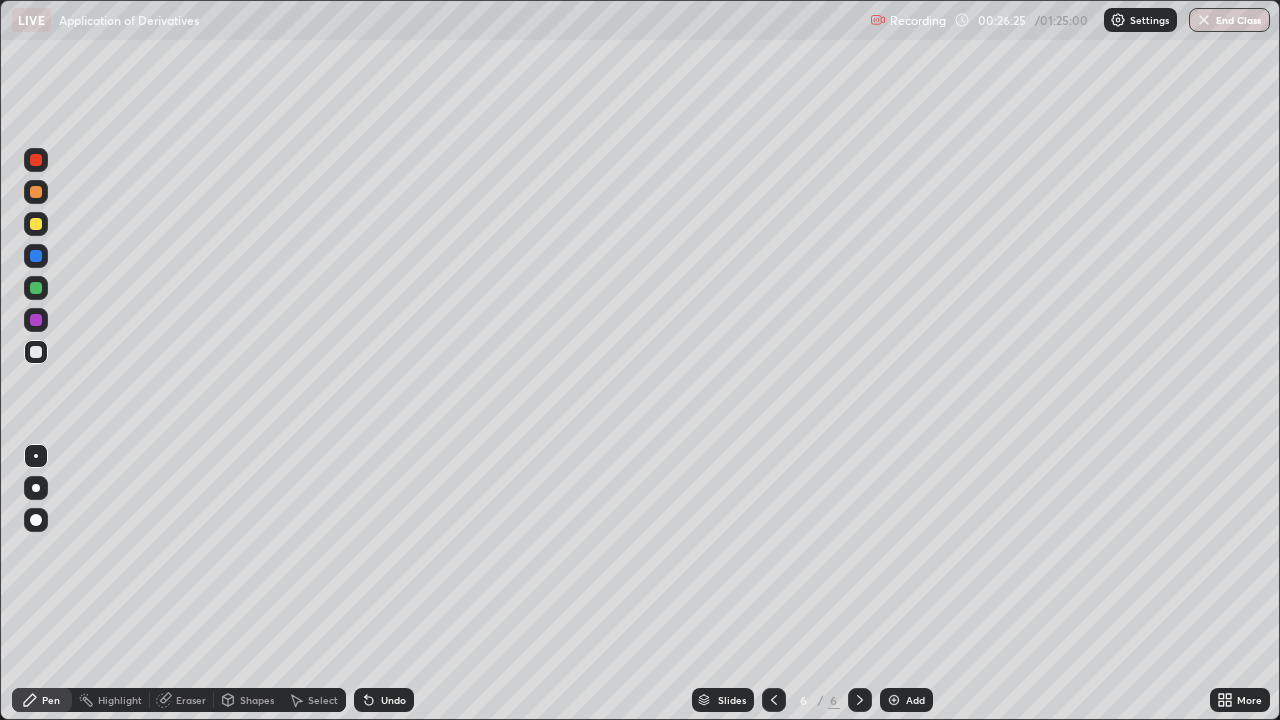 click at bounding box center [36, 288] 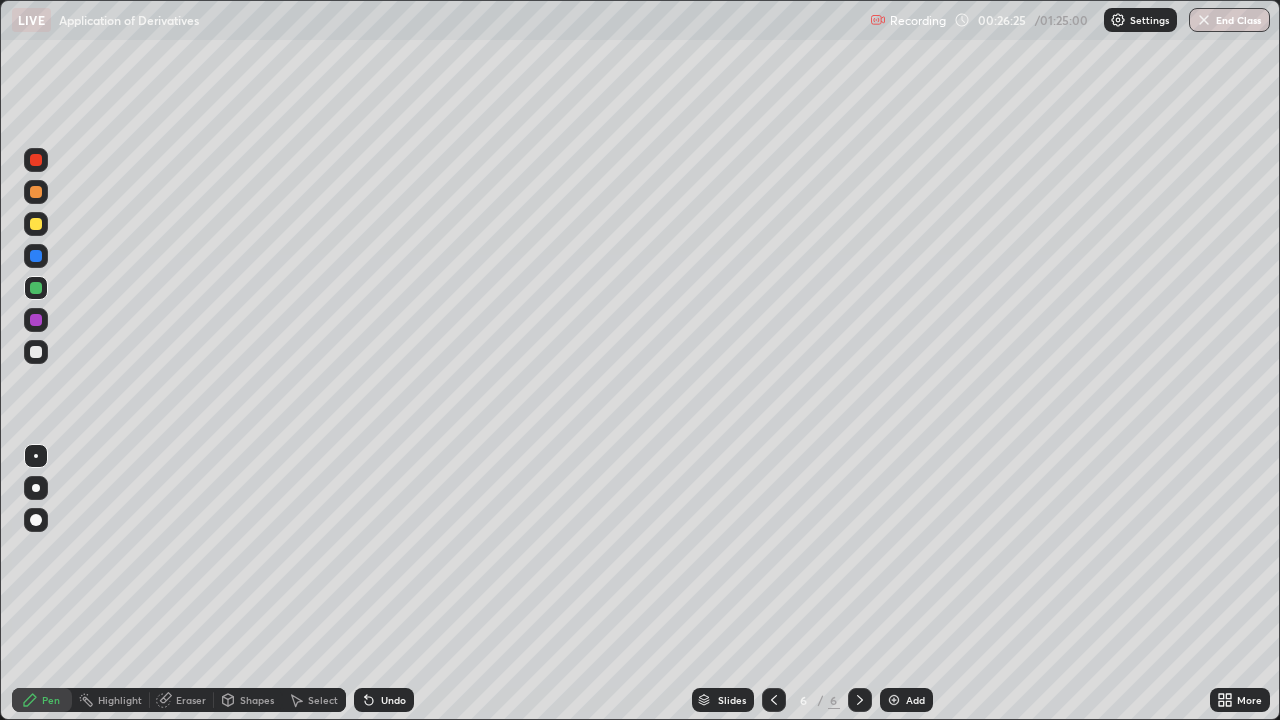 click at bounding box center [36, 288] 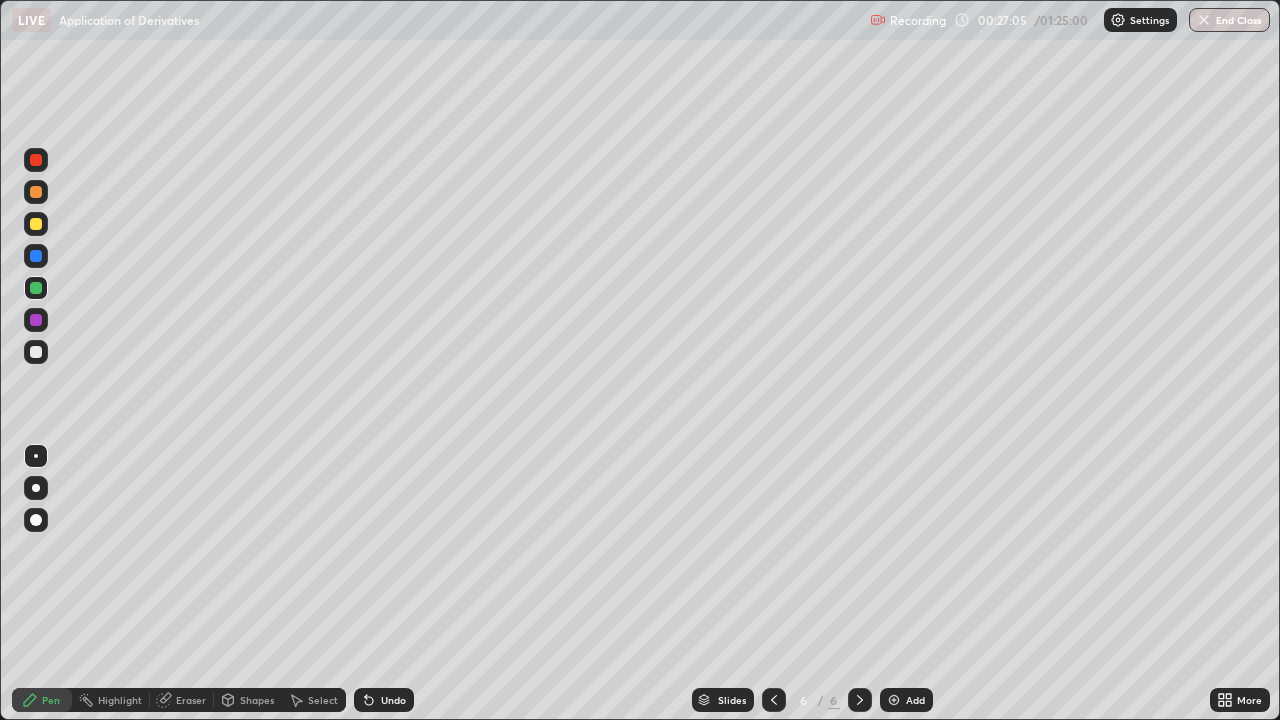 click on "Undo" at bounding box center (393, 700) 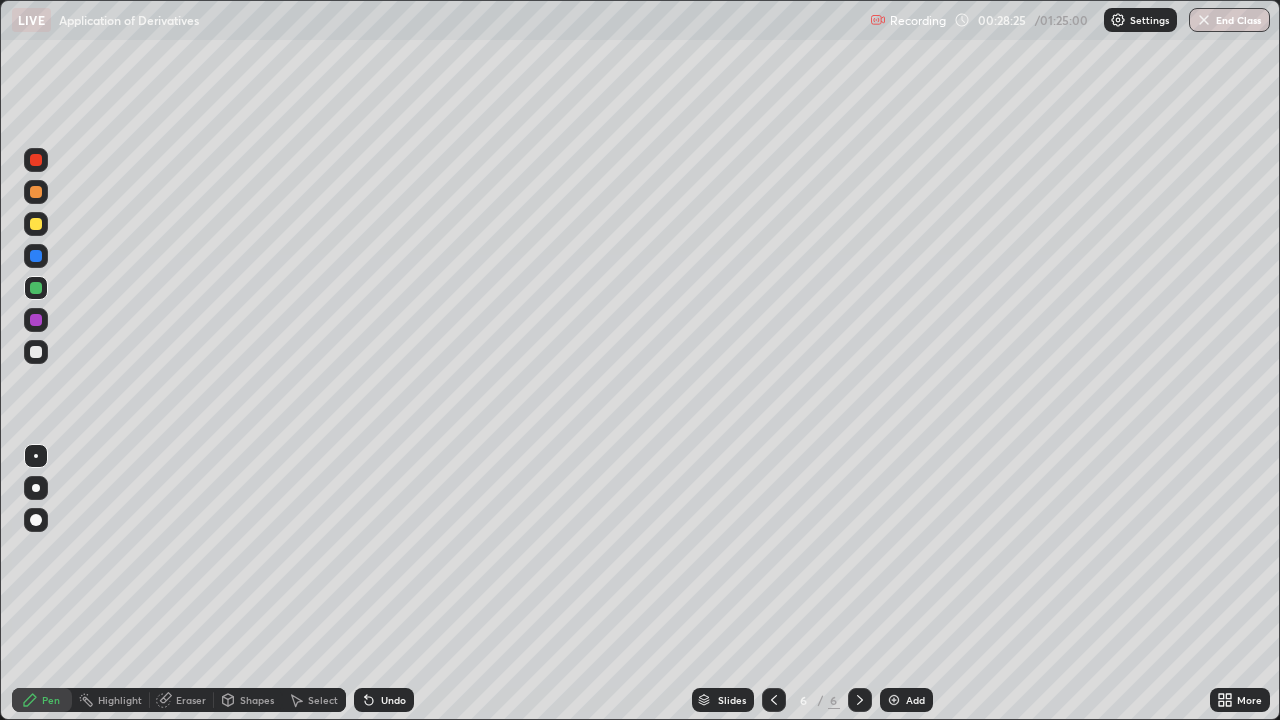 click at bounding box center [36, 352] 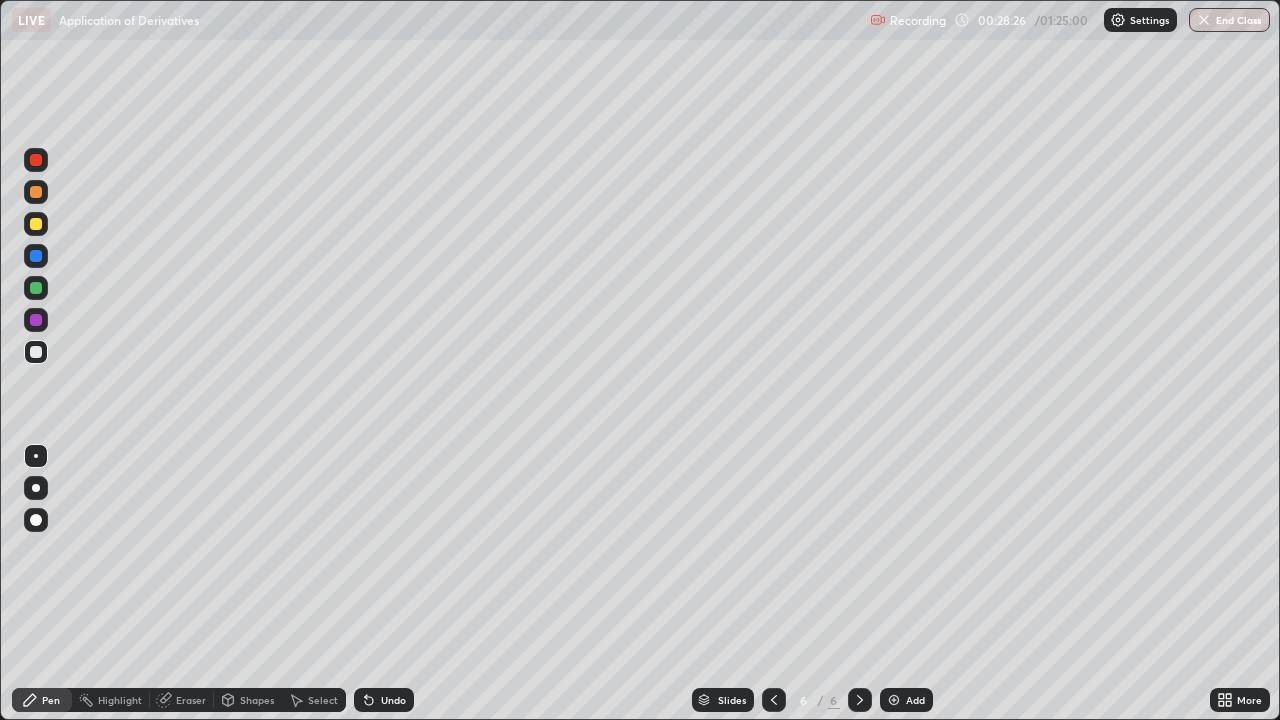 click 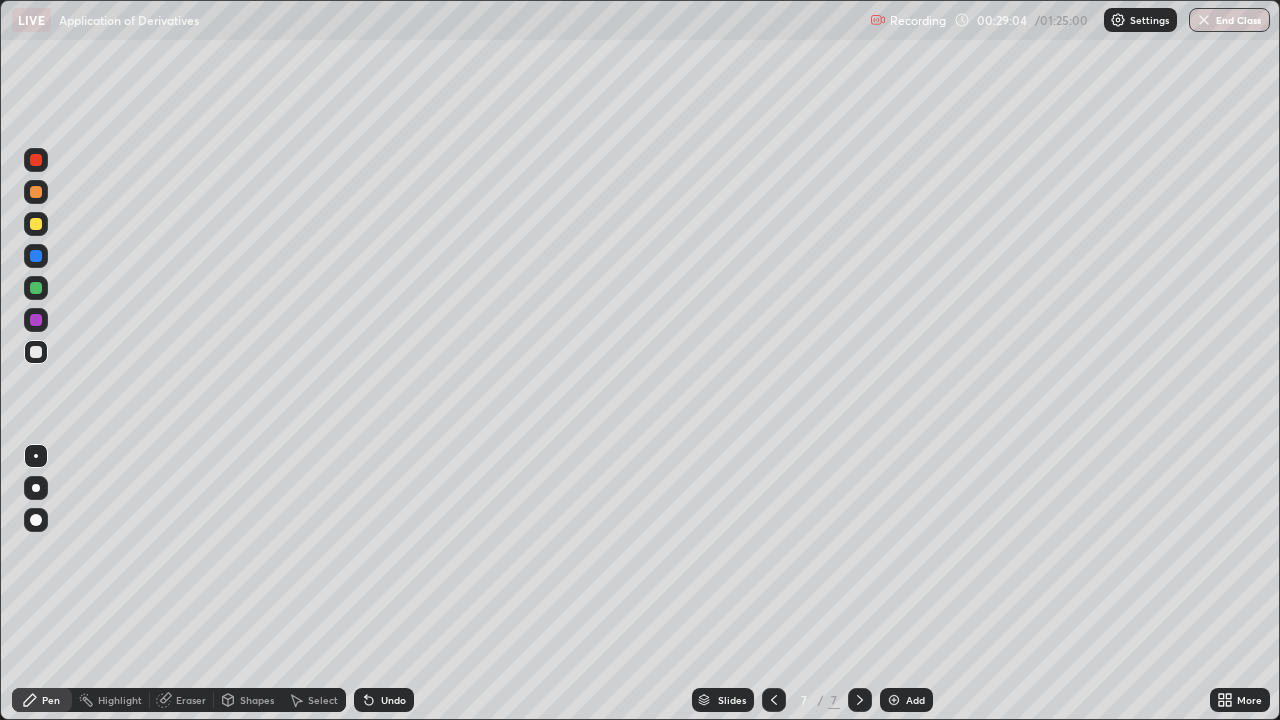 click at bounding box center (36, 288) 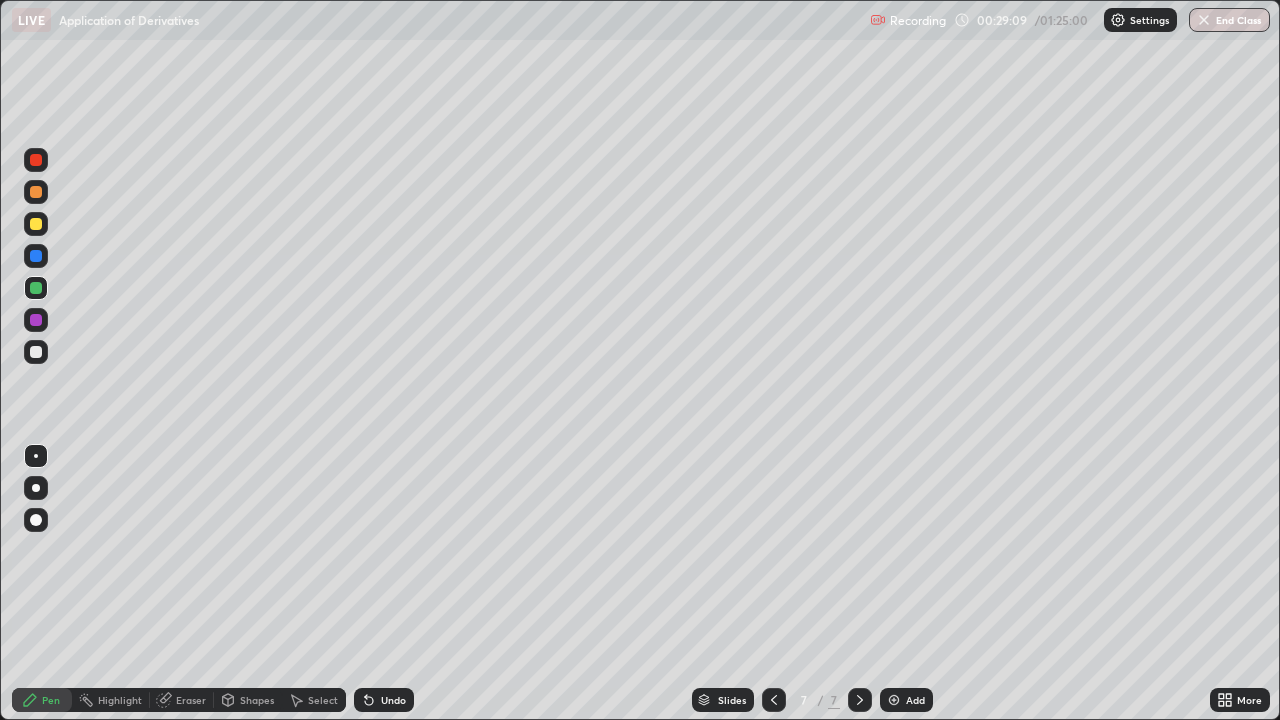 click 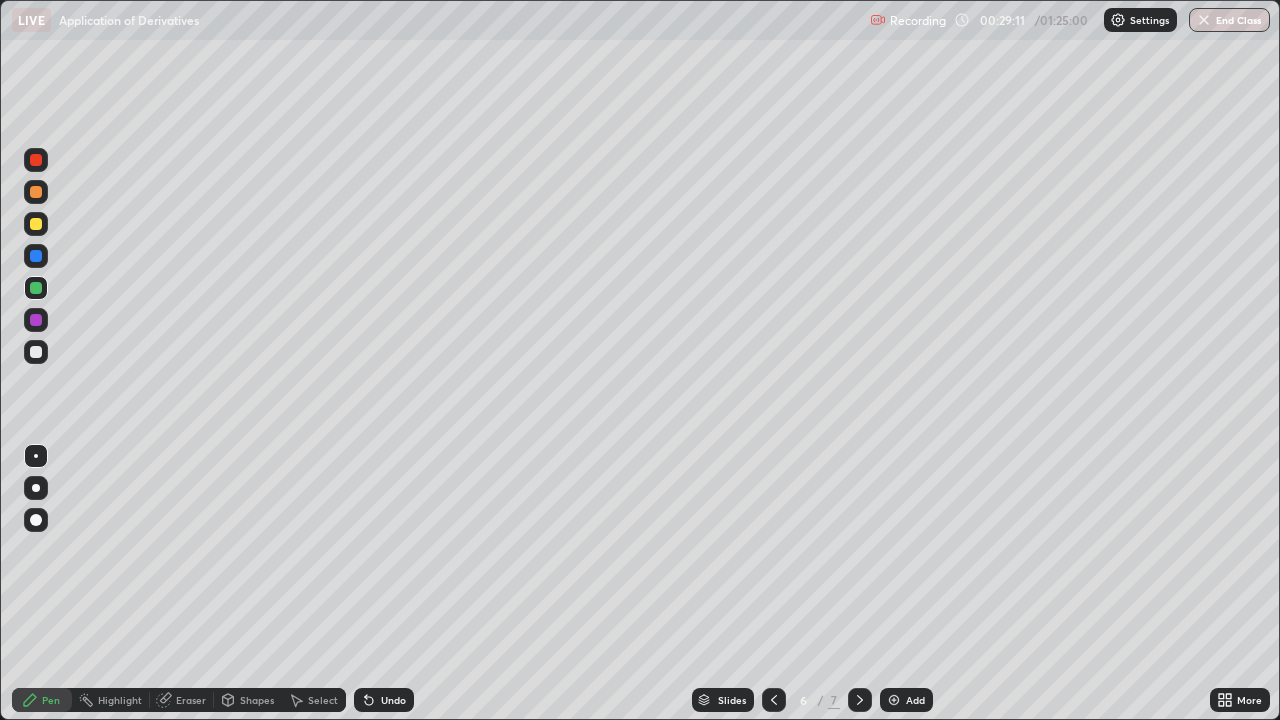 click 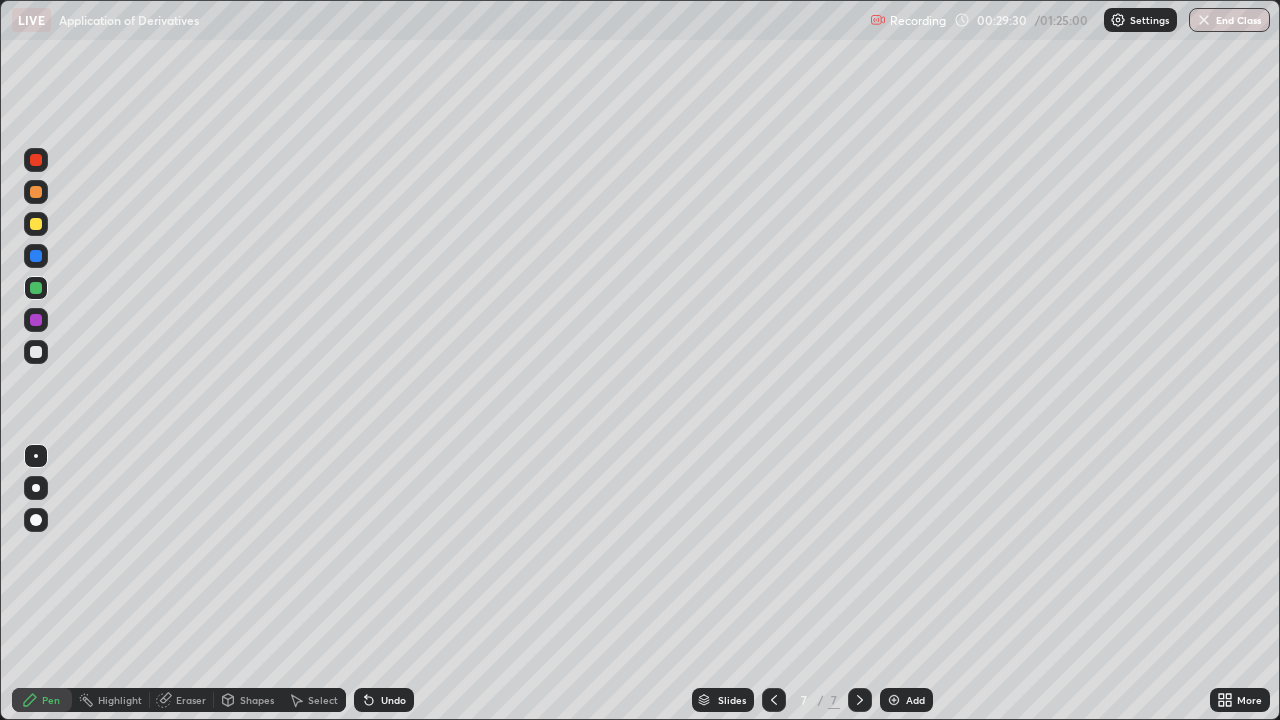 click on "Eraser" at bounding box center [191, 700] 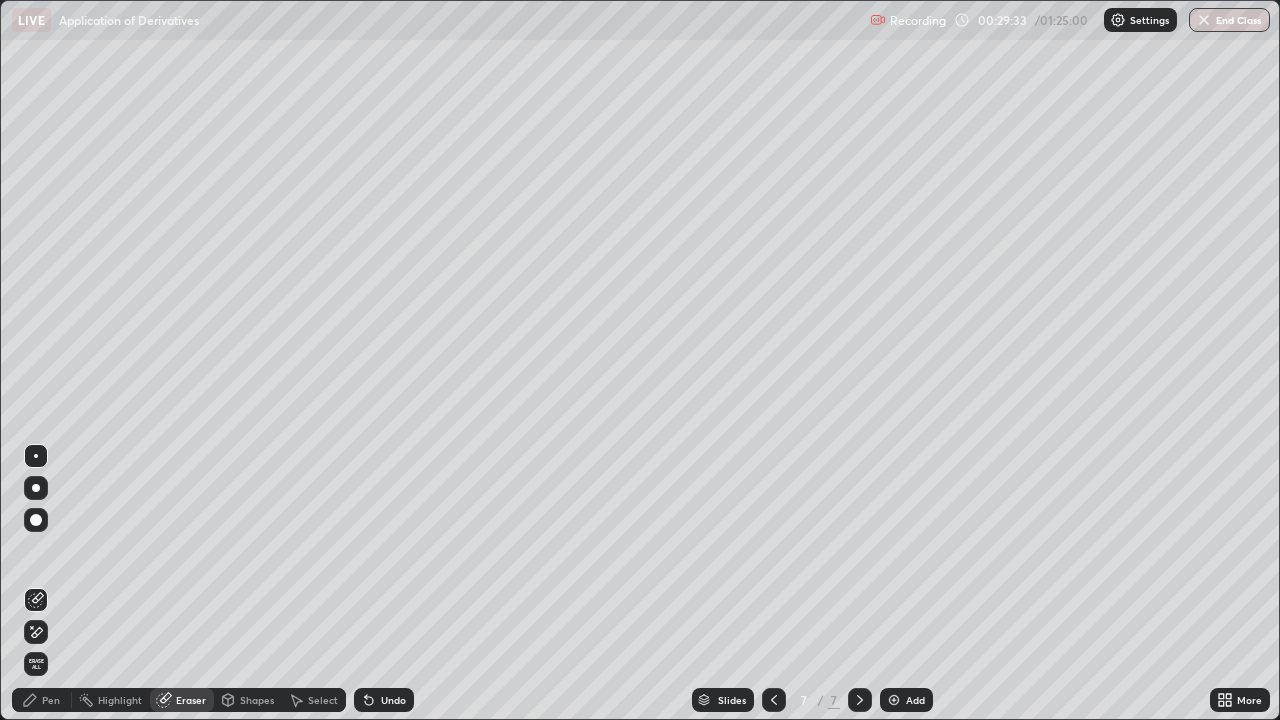 click on "Pen" at bounding box center [51, 700] 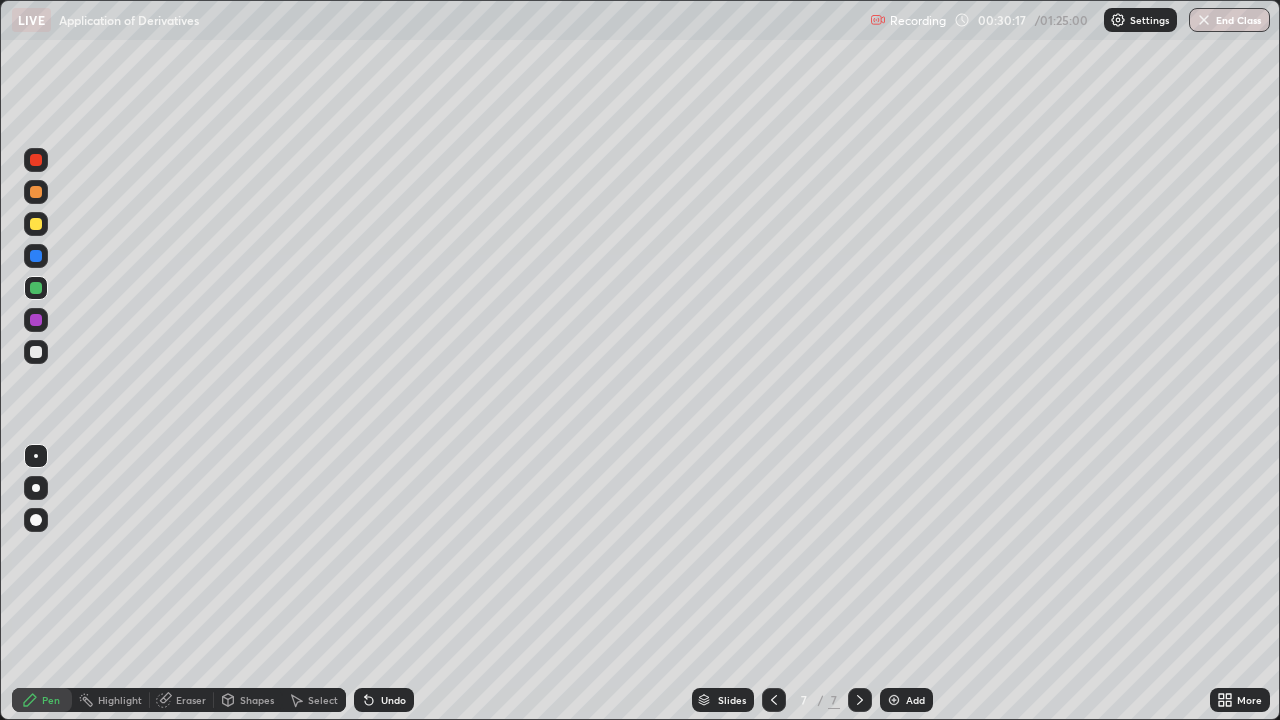 click 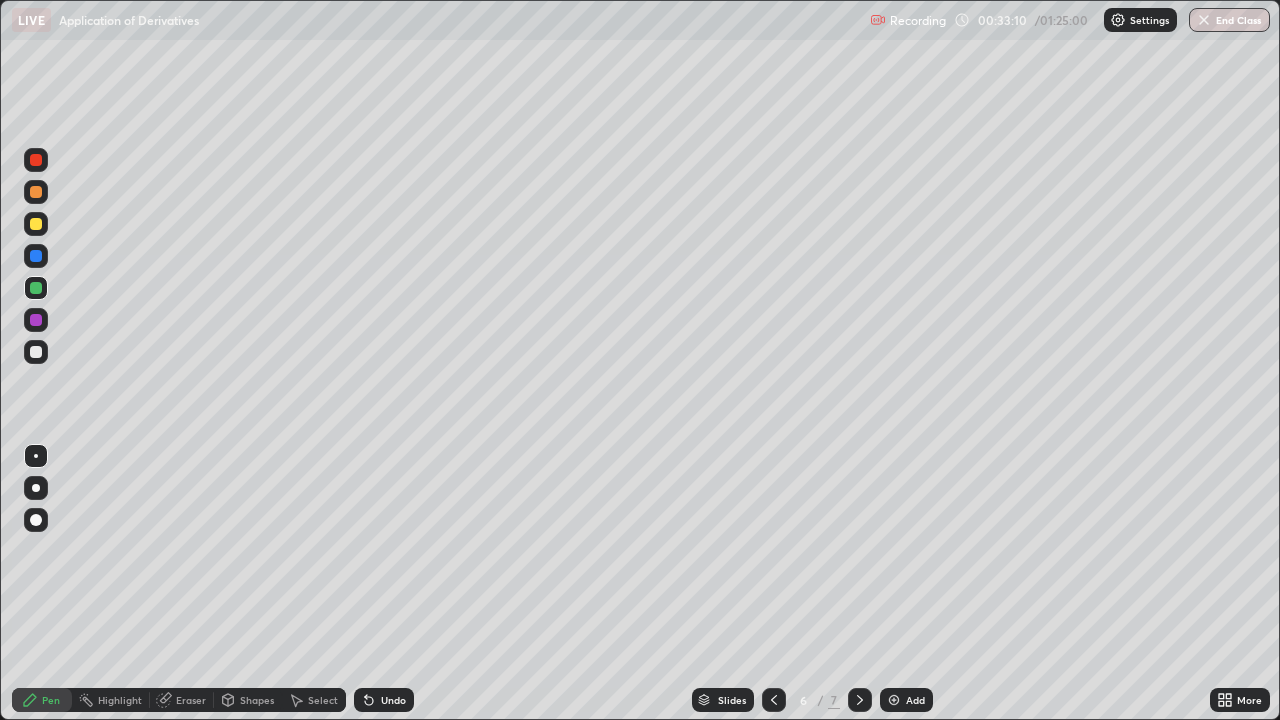 click 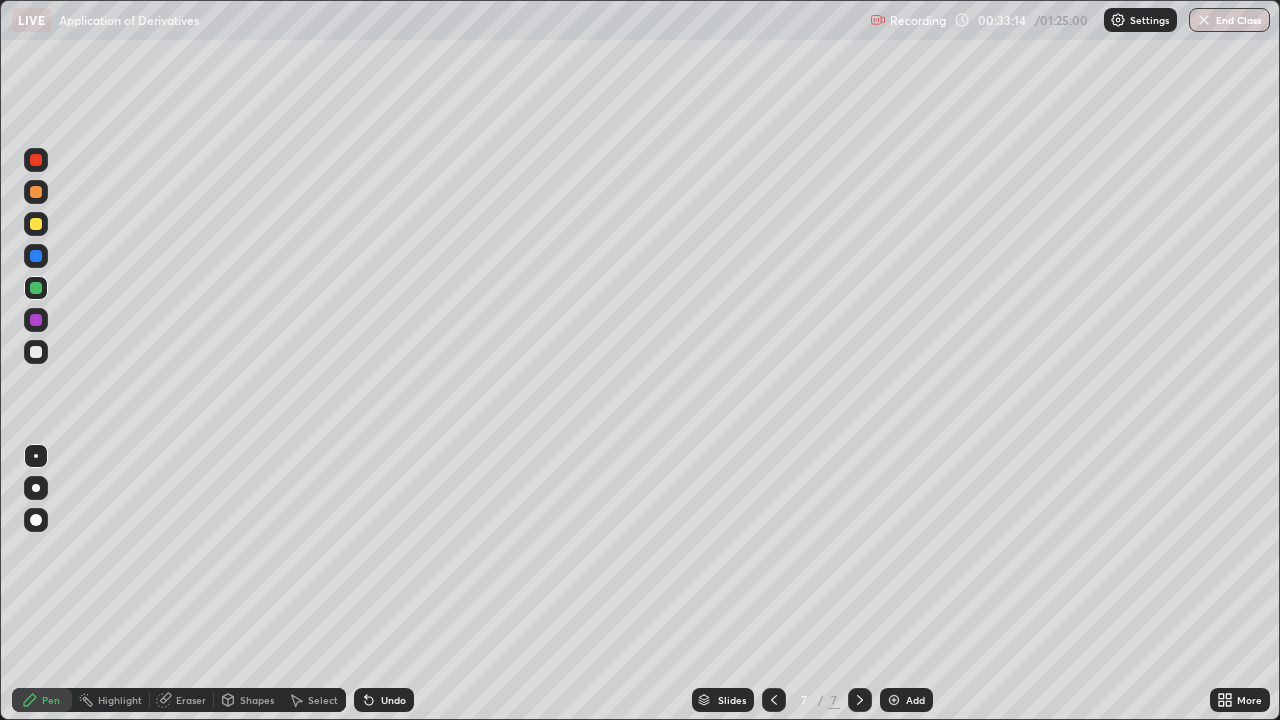 click 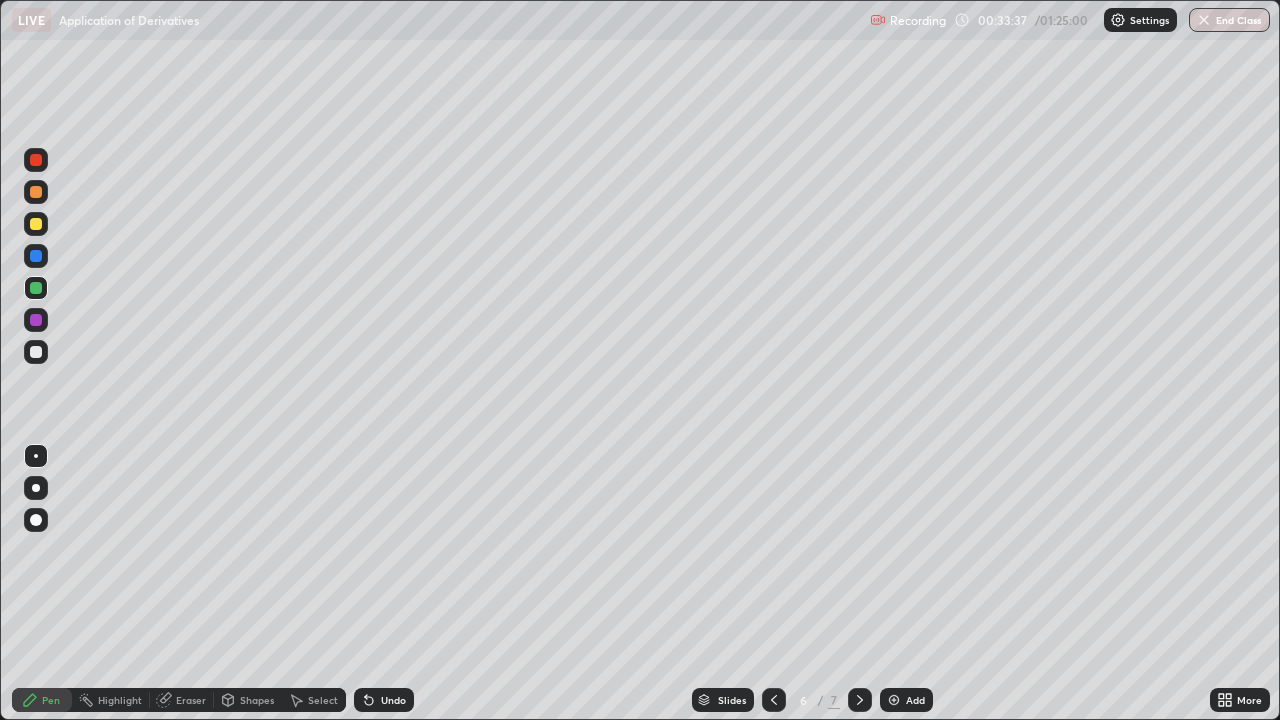 click 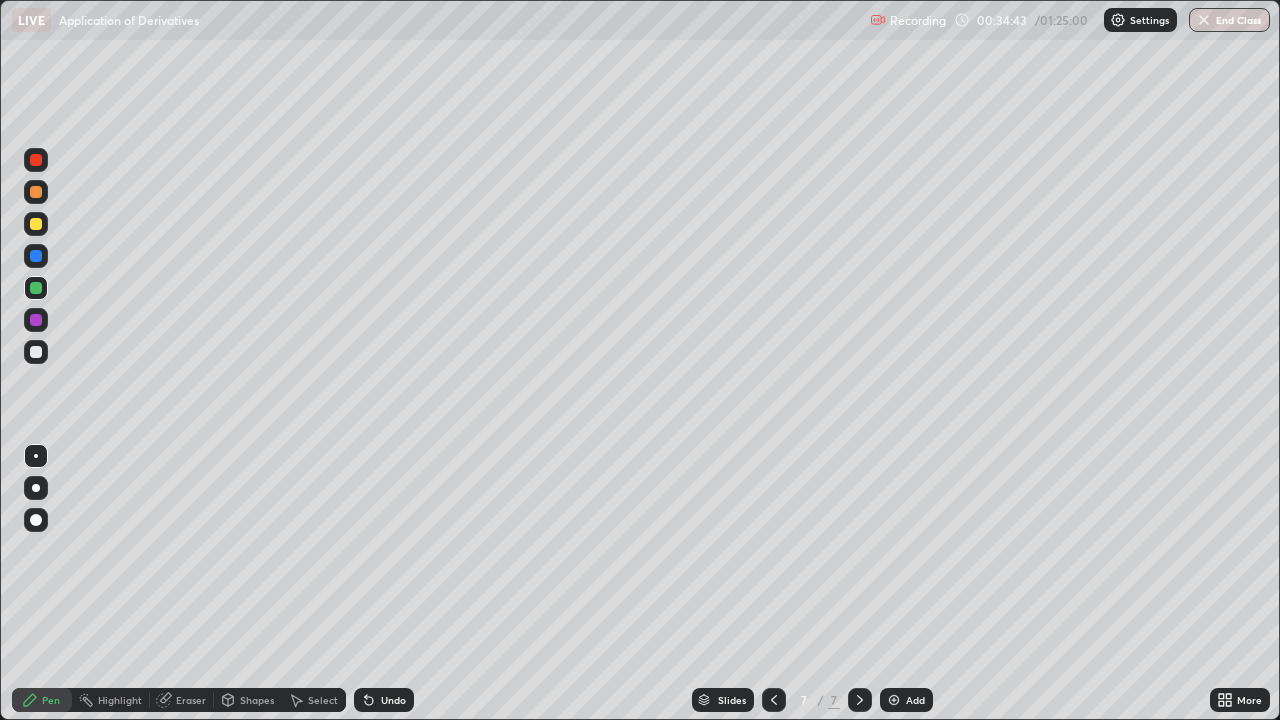 click at bounding box center (36, 352) 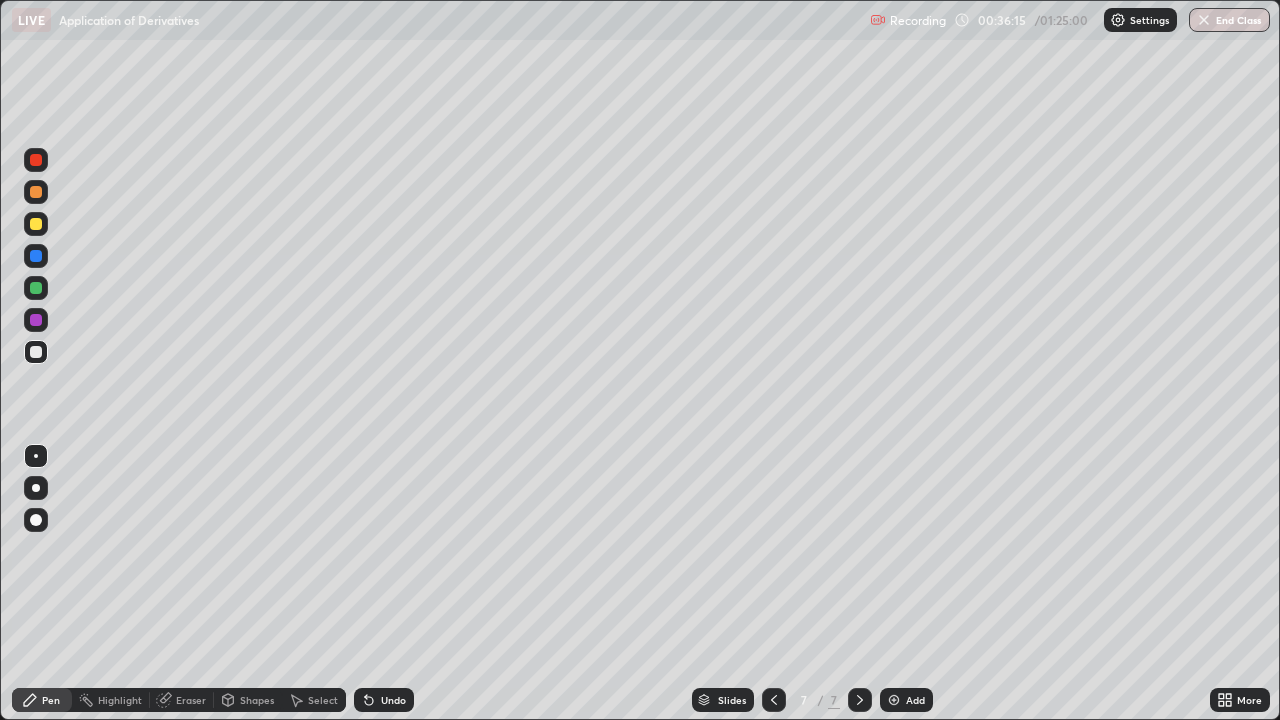 click on "Undo" at bounding box center (393, 700) 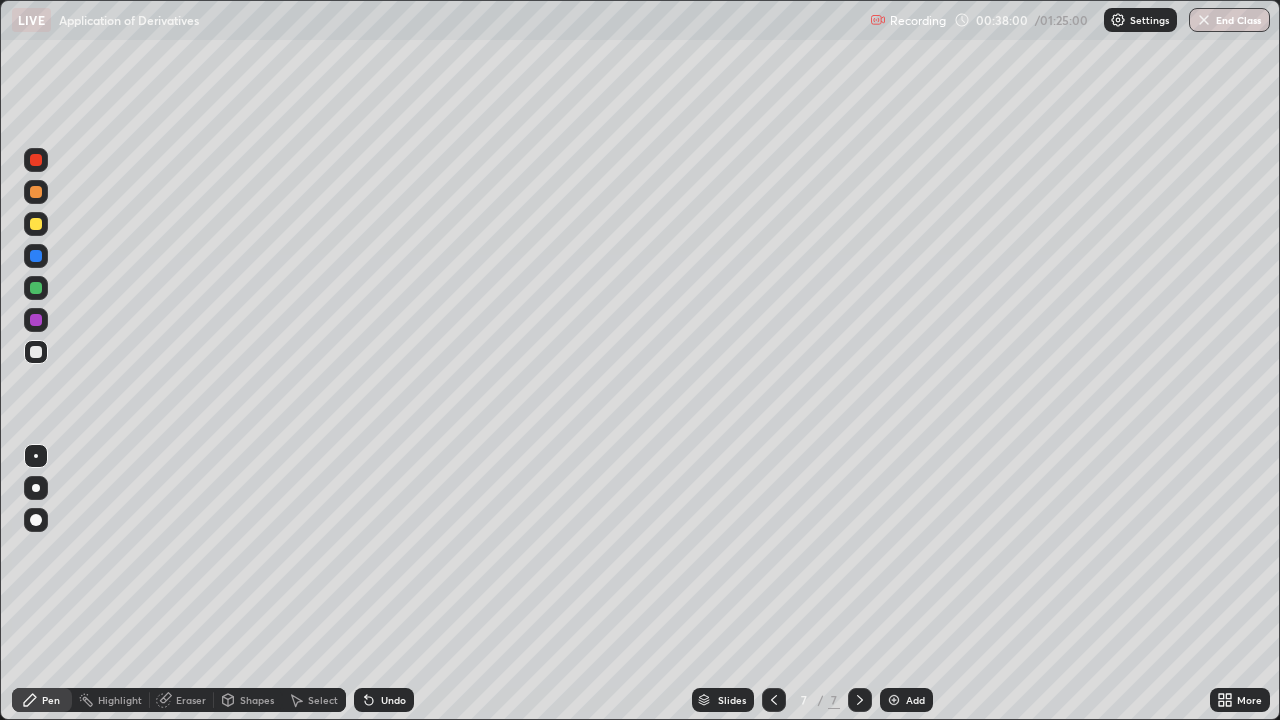 click on "Add" at bounding box center (915, 700) 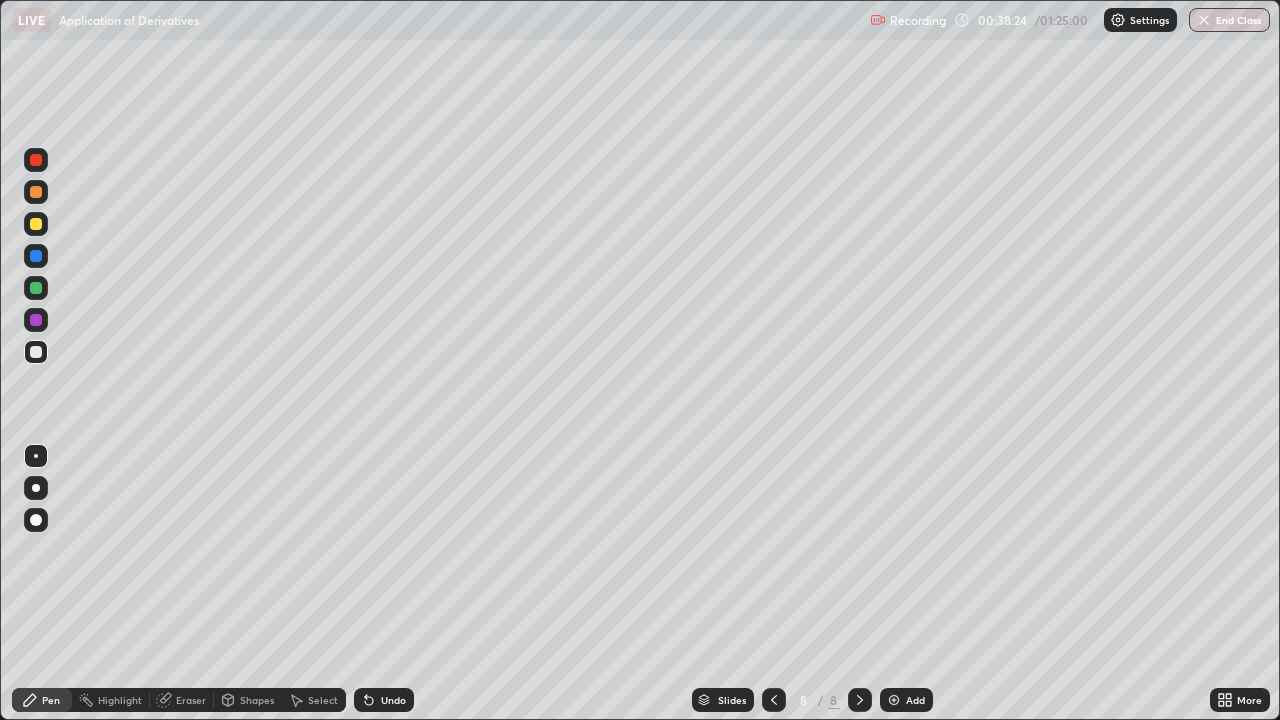 click on "Undo" at bounding box center (393, 700) 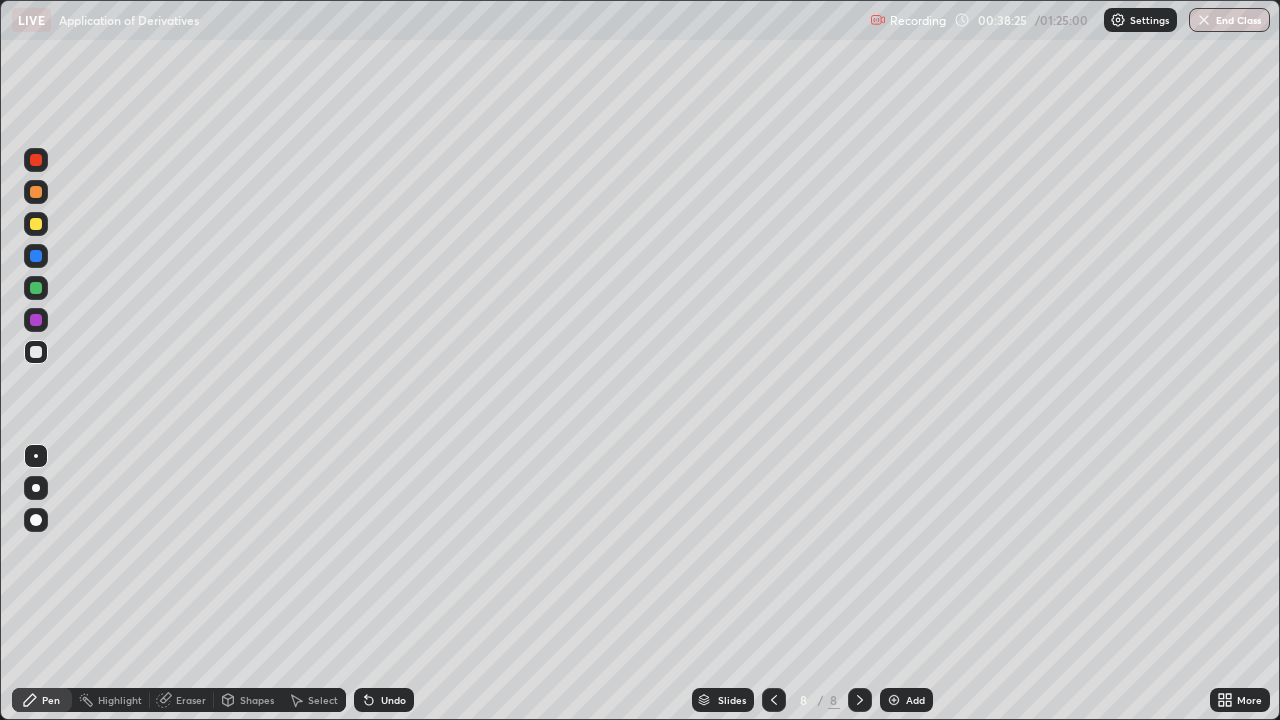 click on "Undo" at bounding box center [393, 700] 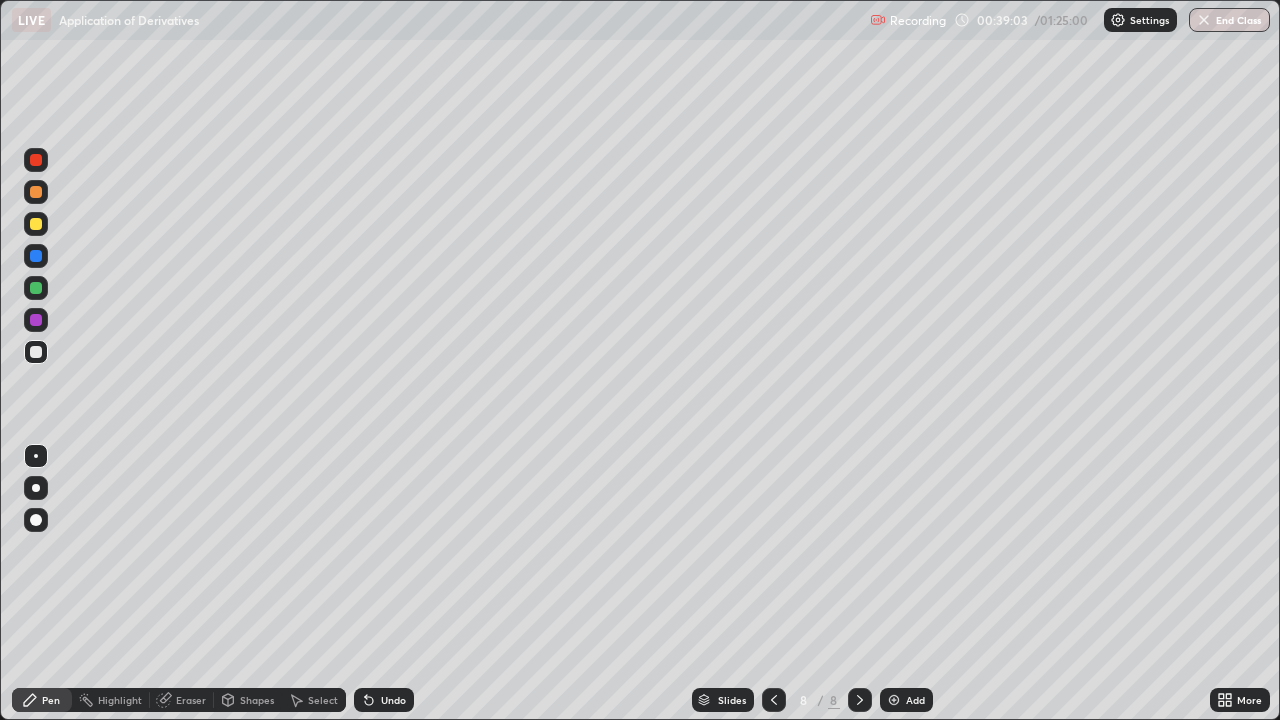 click 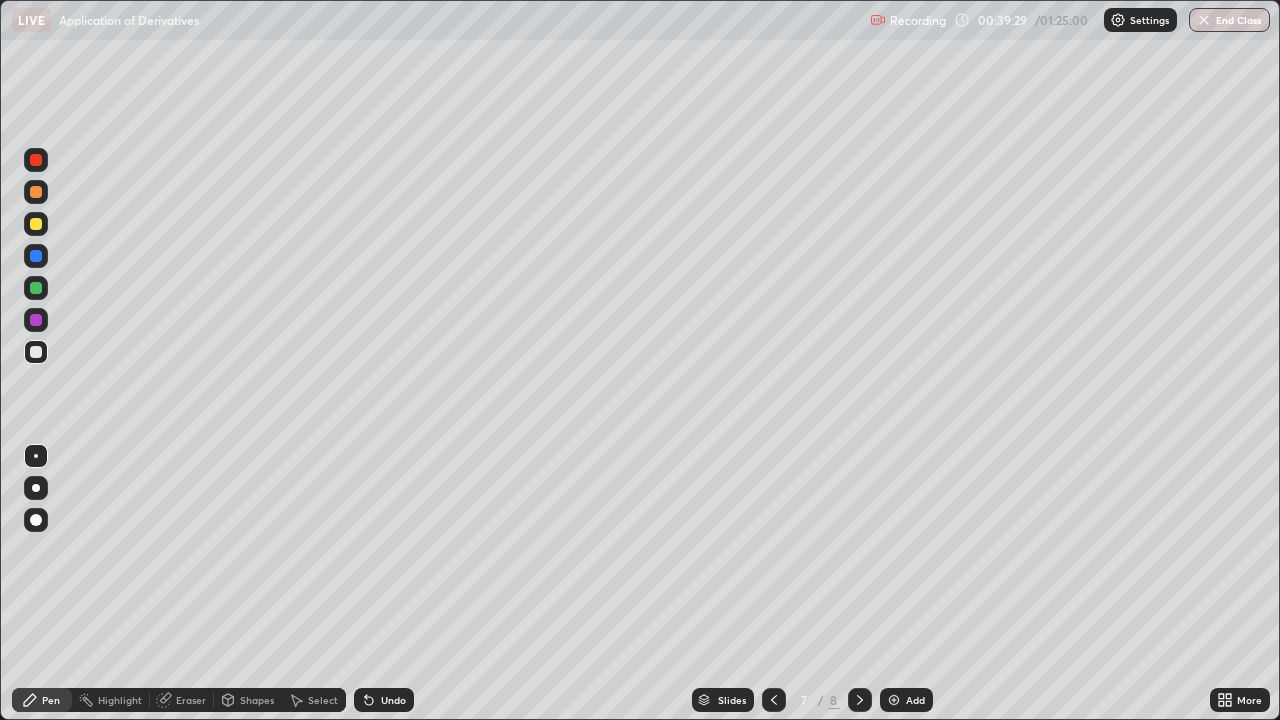 click at bounding box center (36, 288) 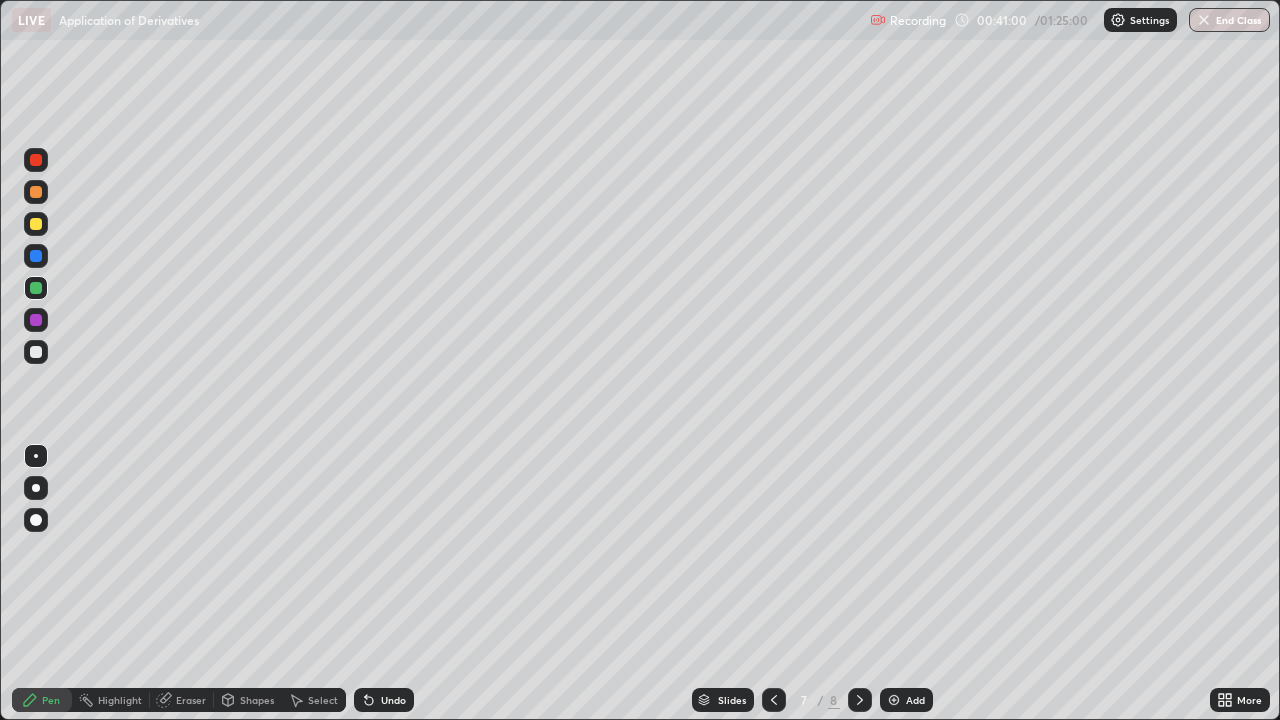 click 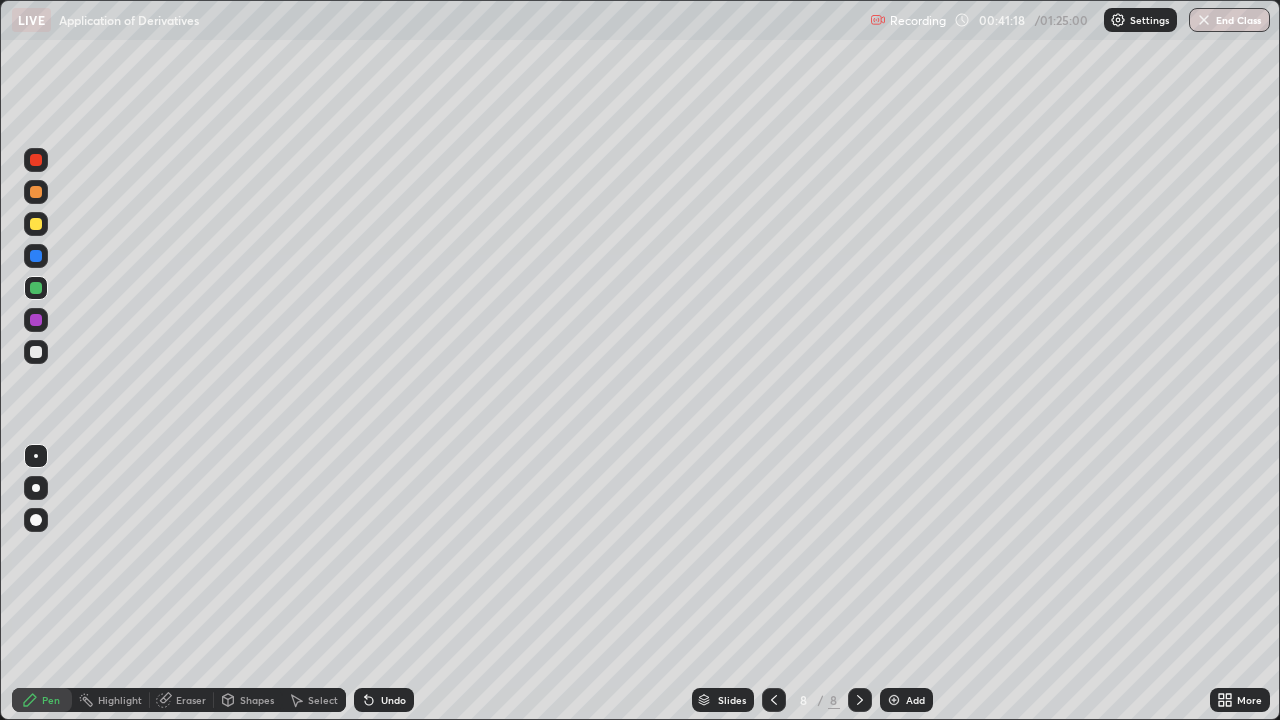 click at bounding box center (36, 352) 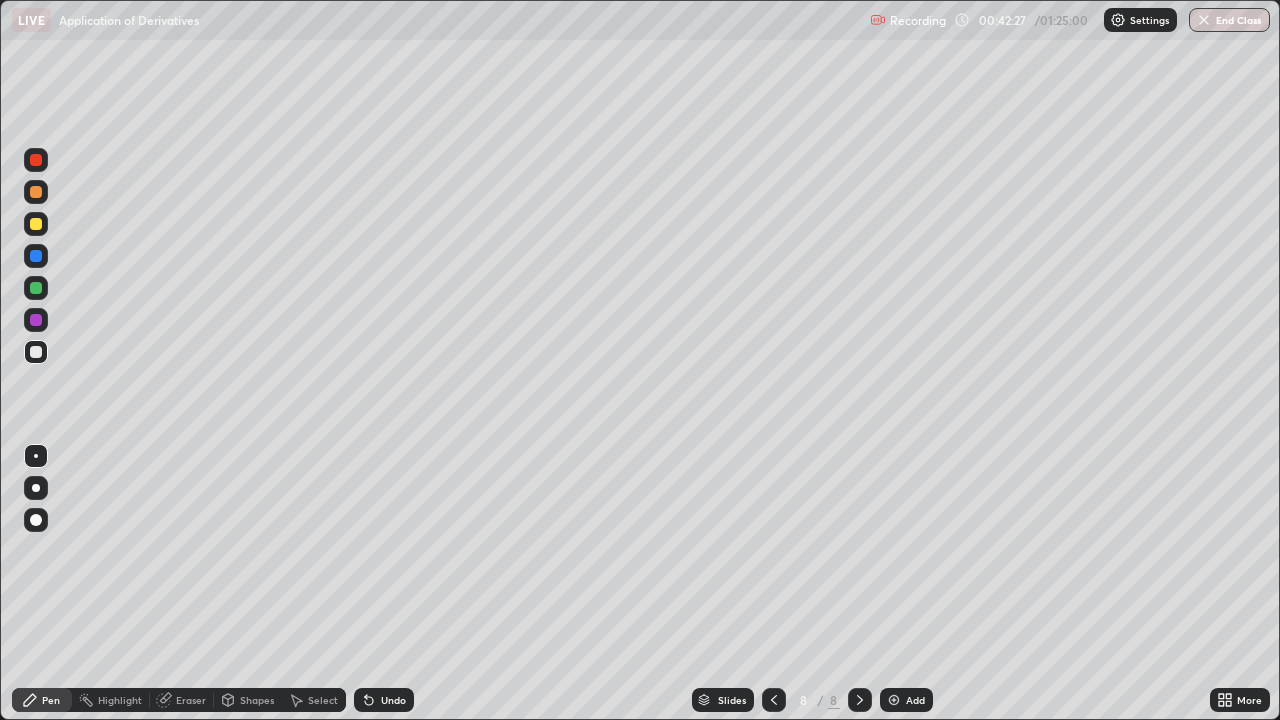 click at bounding box center [36, 288] 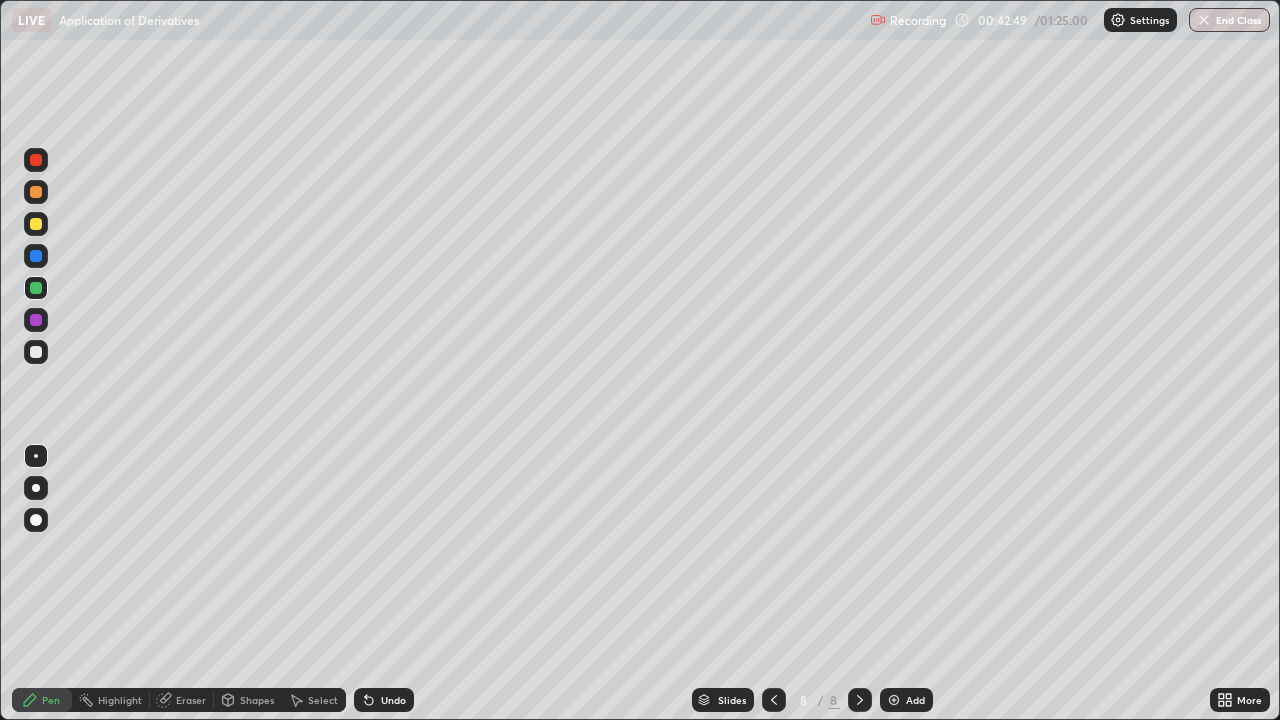 click at bounding box center (36, 352) 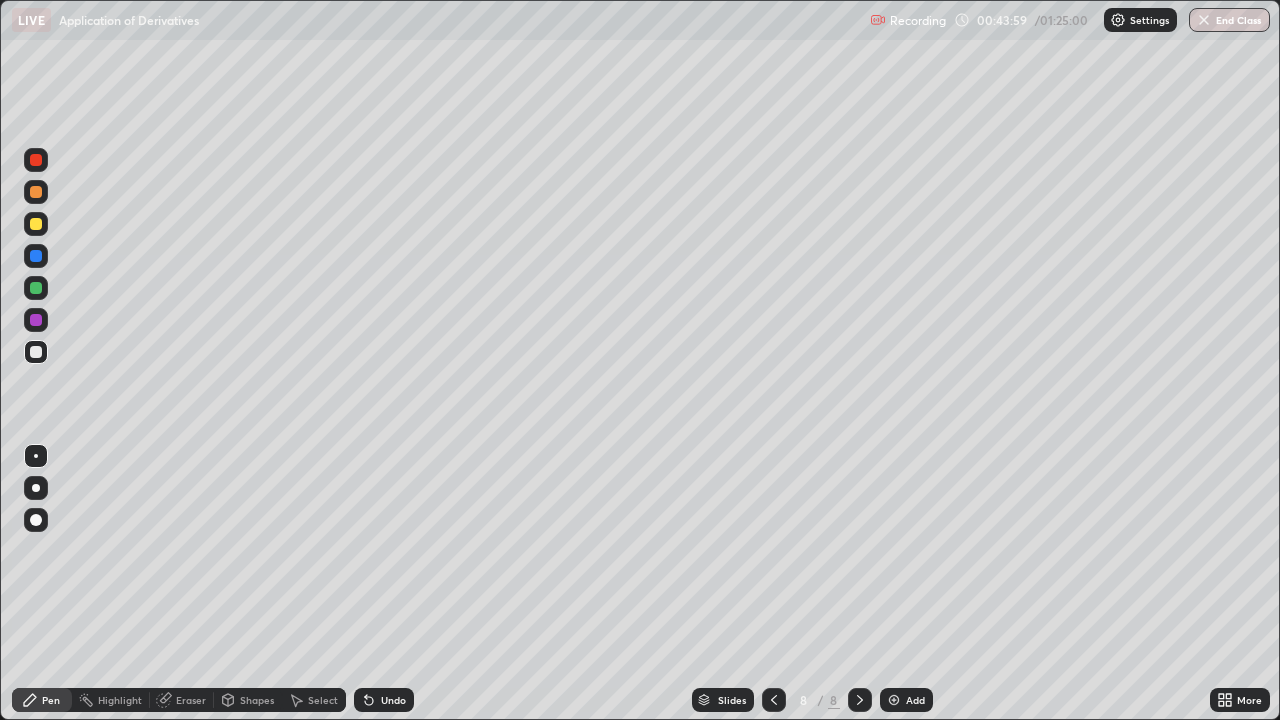 click on "Undo" at bounding box center (393, 700) 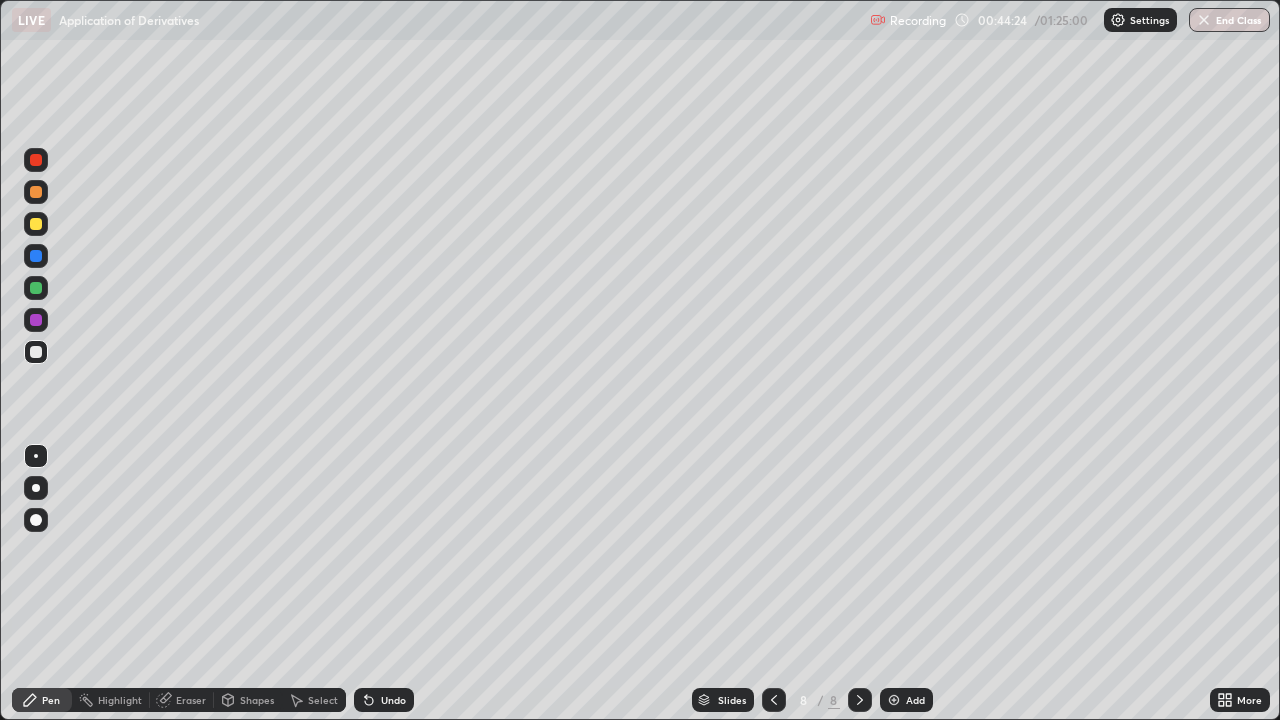 click on "Undo" at bounding box center (393, 700) 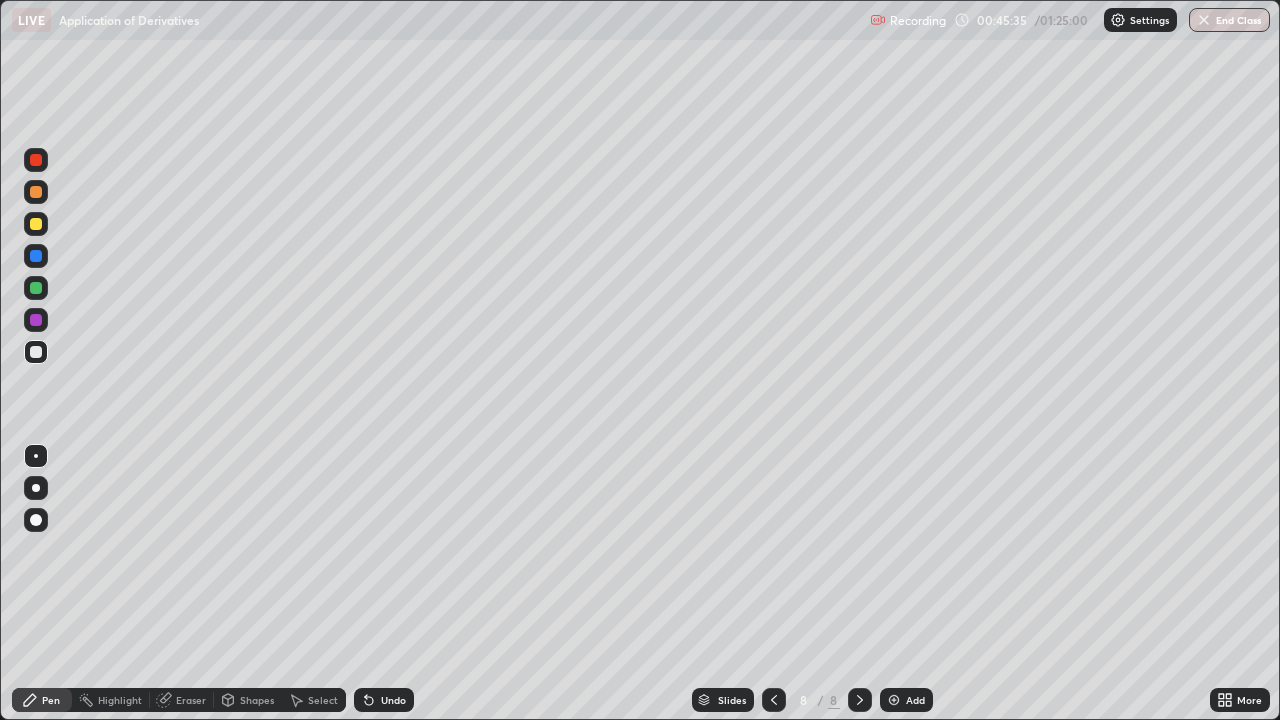 click 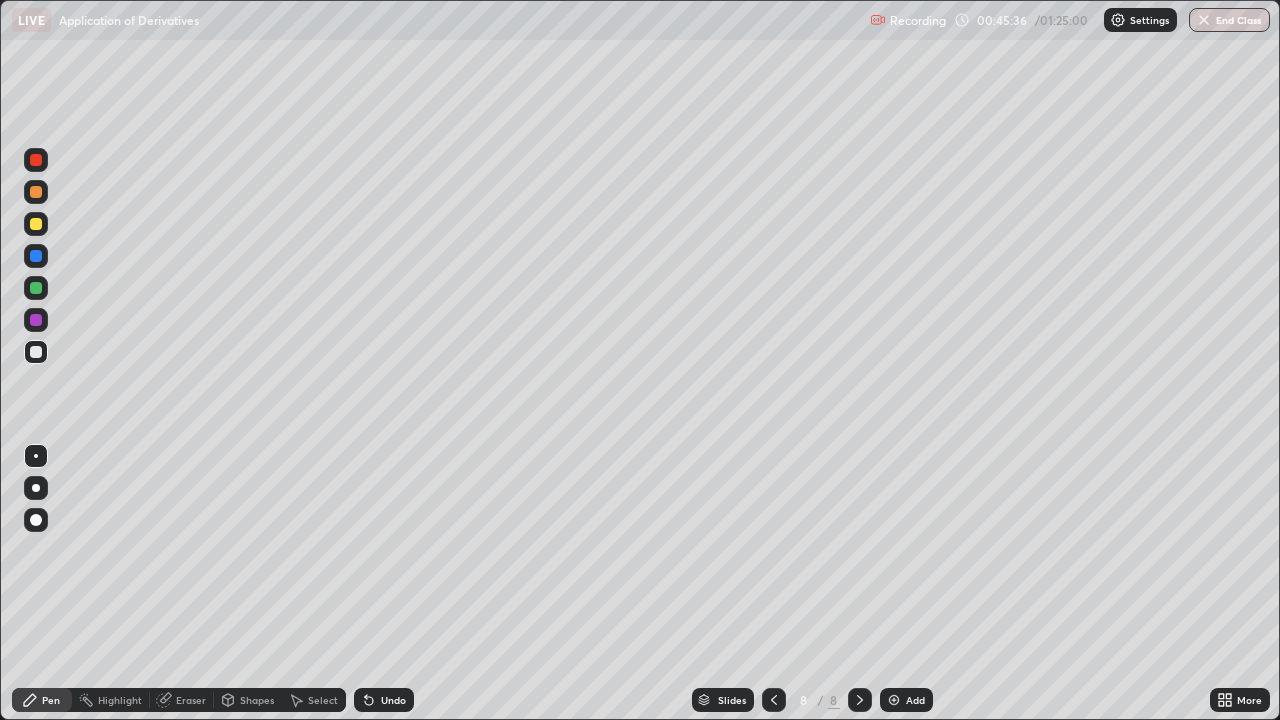 click on "Add" at bounding box center (915, 700) 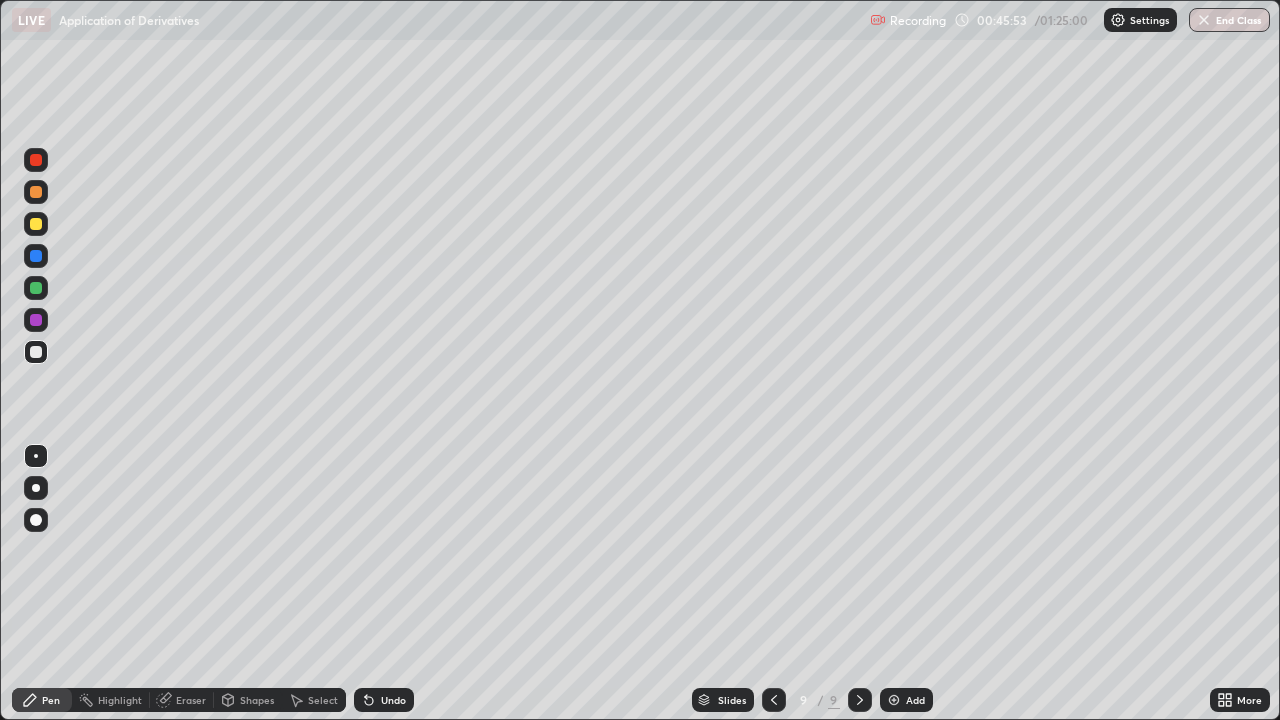 click at bounding box center [36, 224] 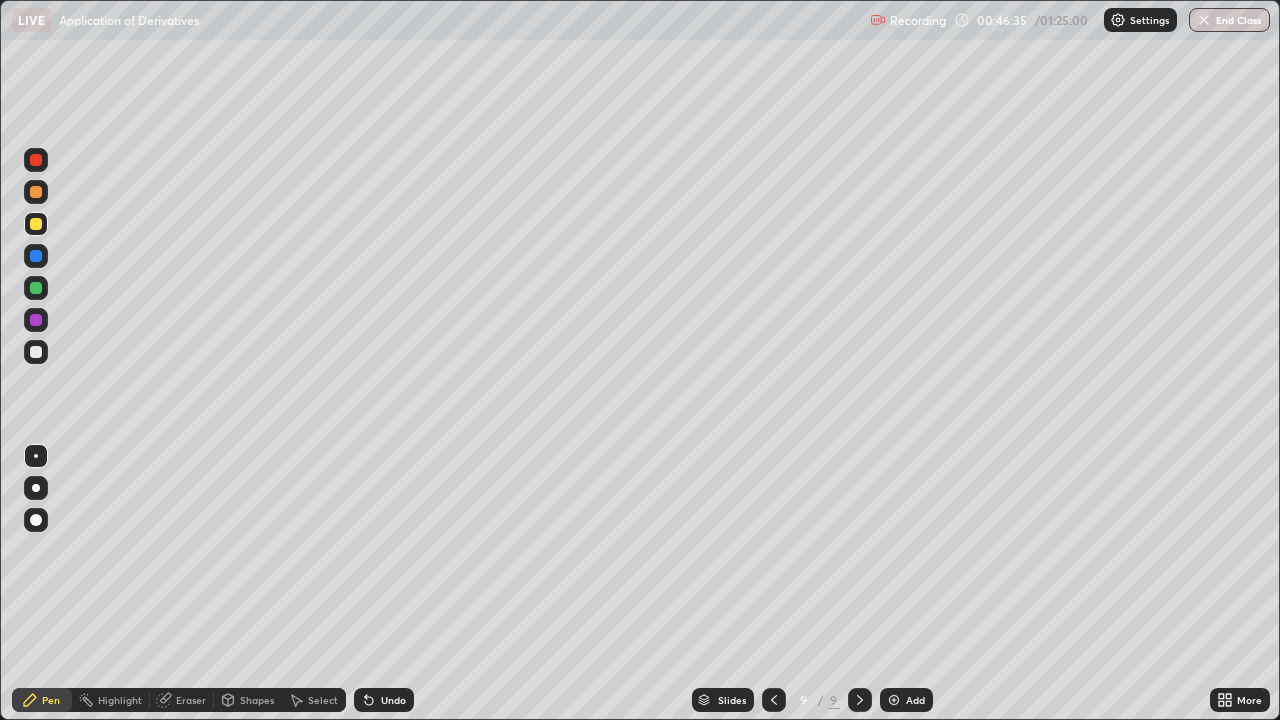 click at bounding box center (36, 352) 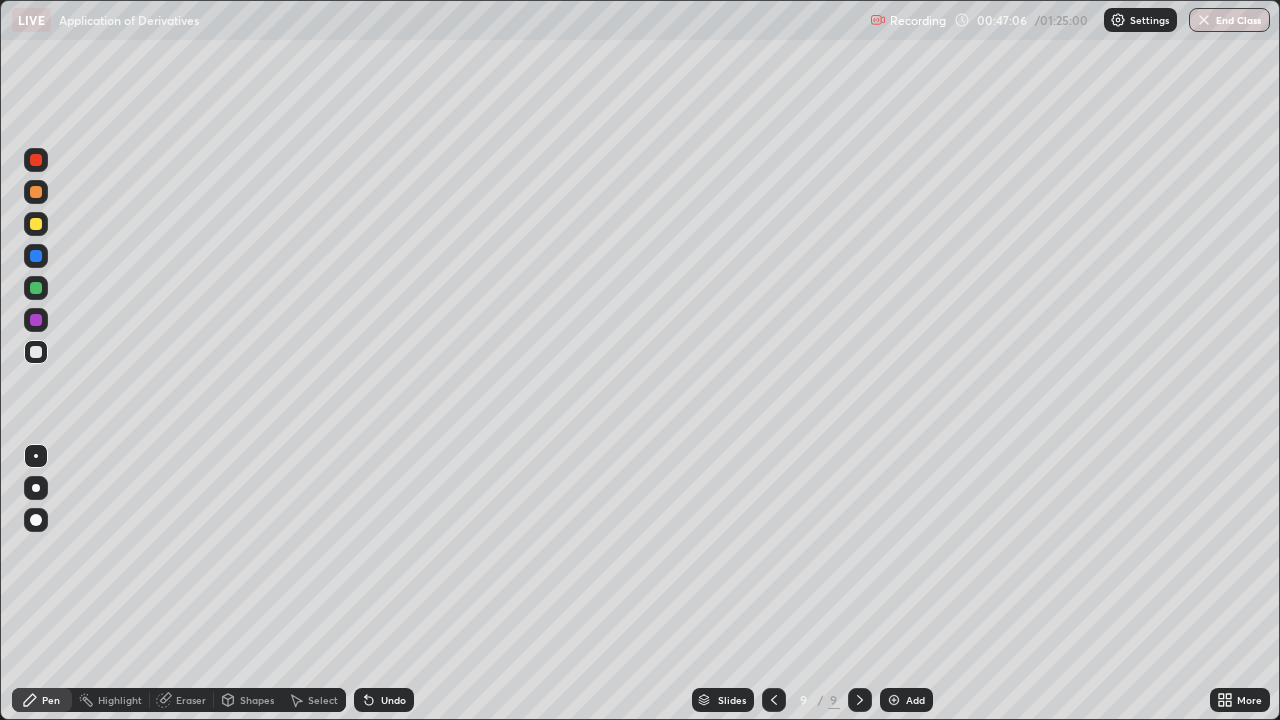 click at bounding box center [36, 288] 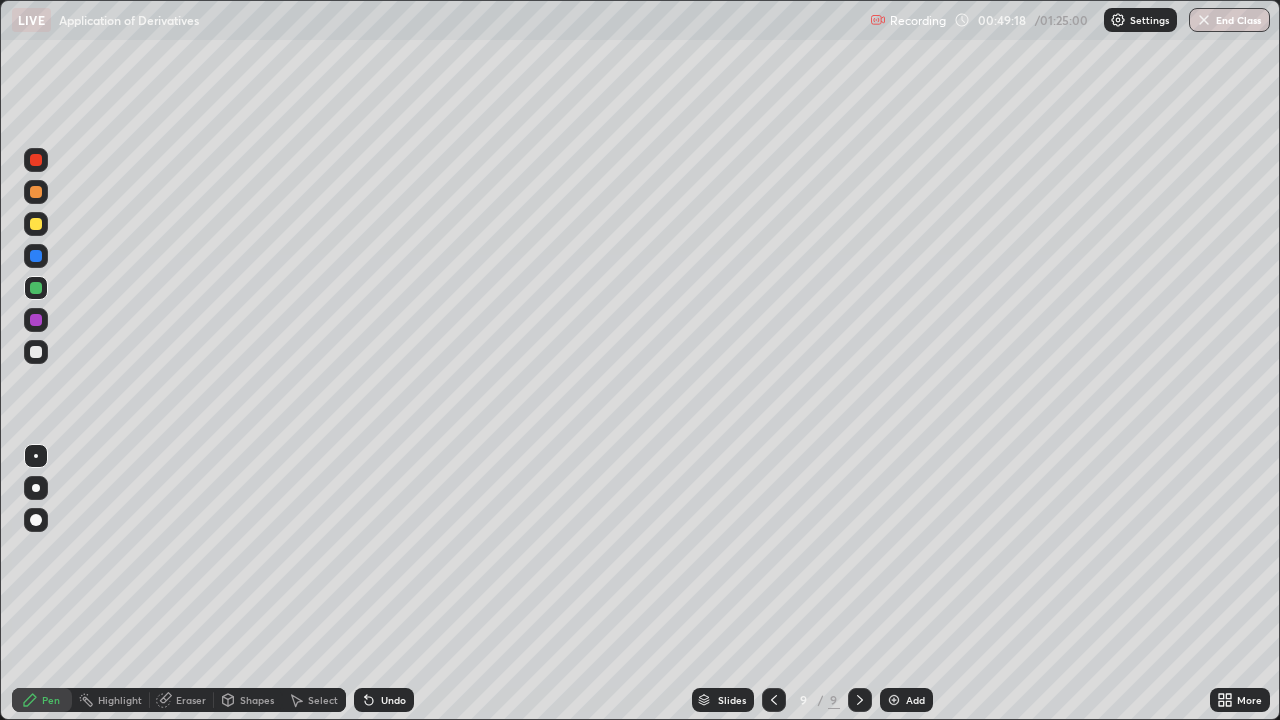 click 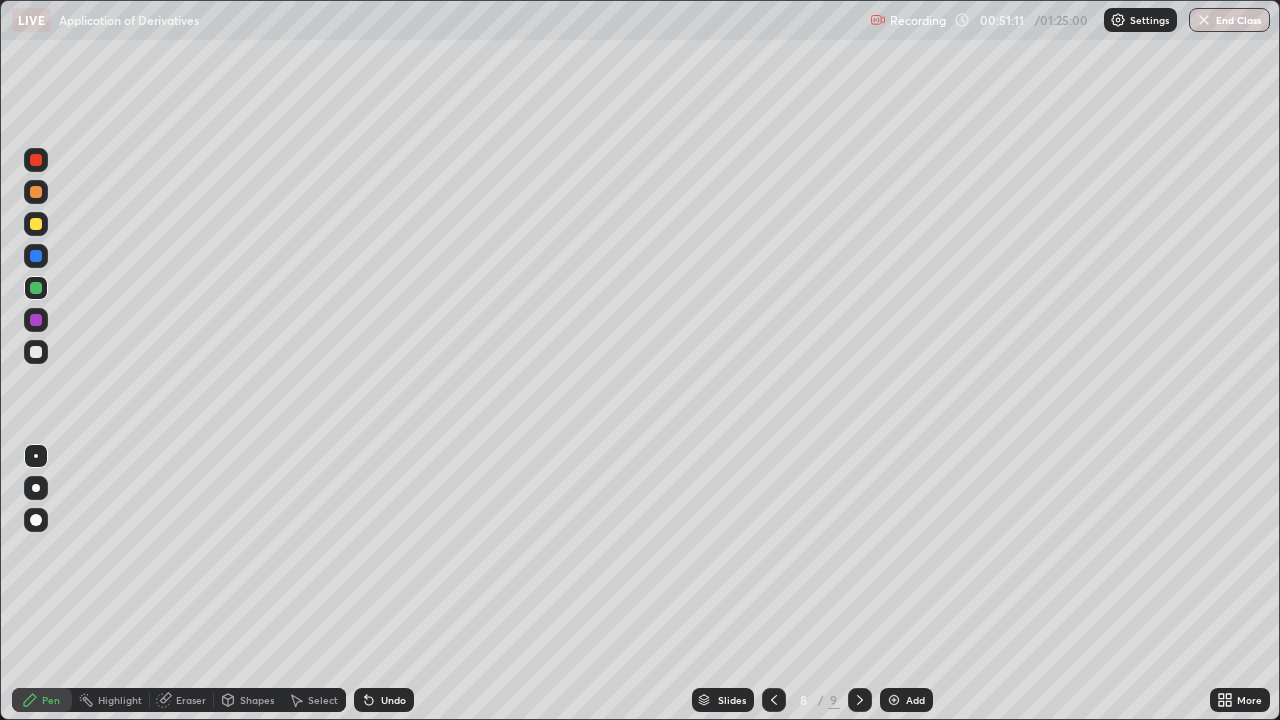 click 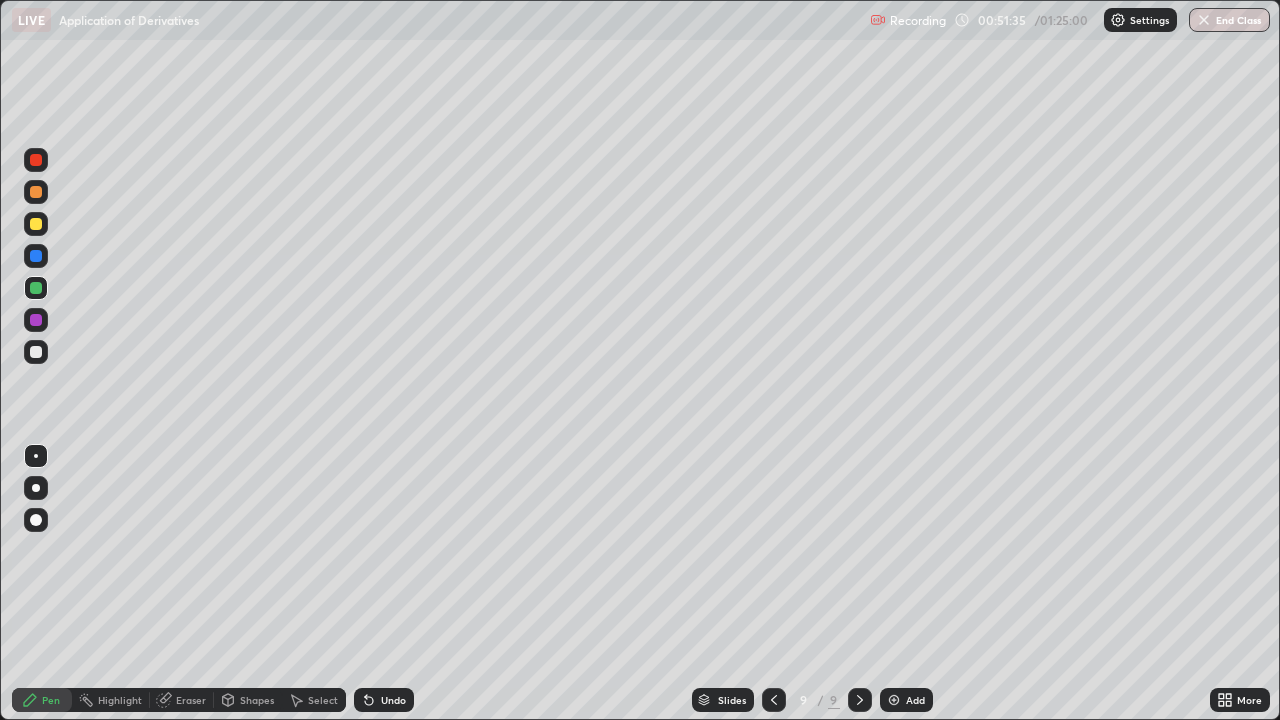 click at bounding box center [36, 352] 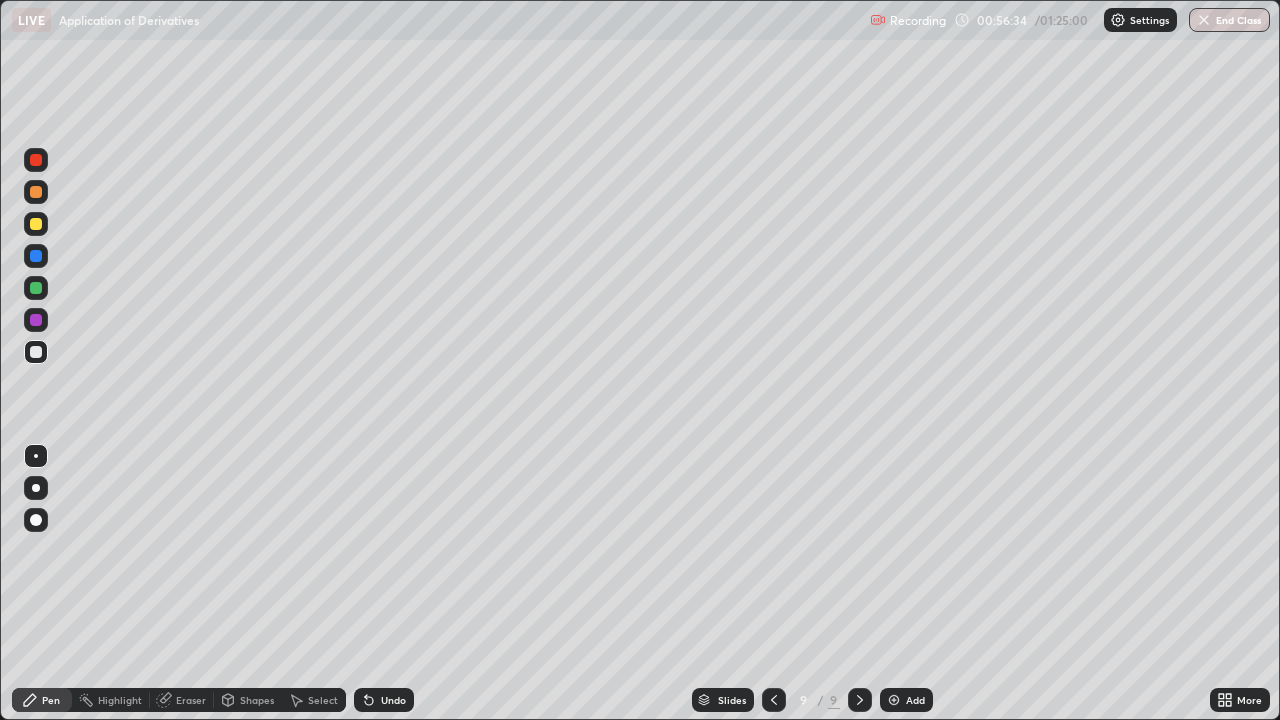 click on "Eraser" at bounding box center (191, 700) 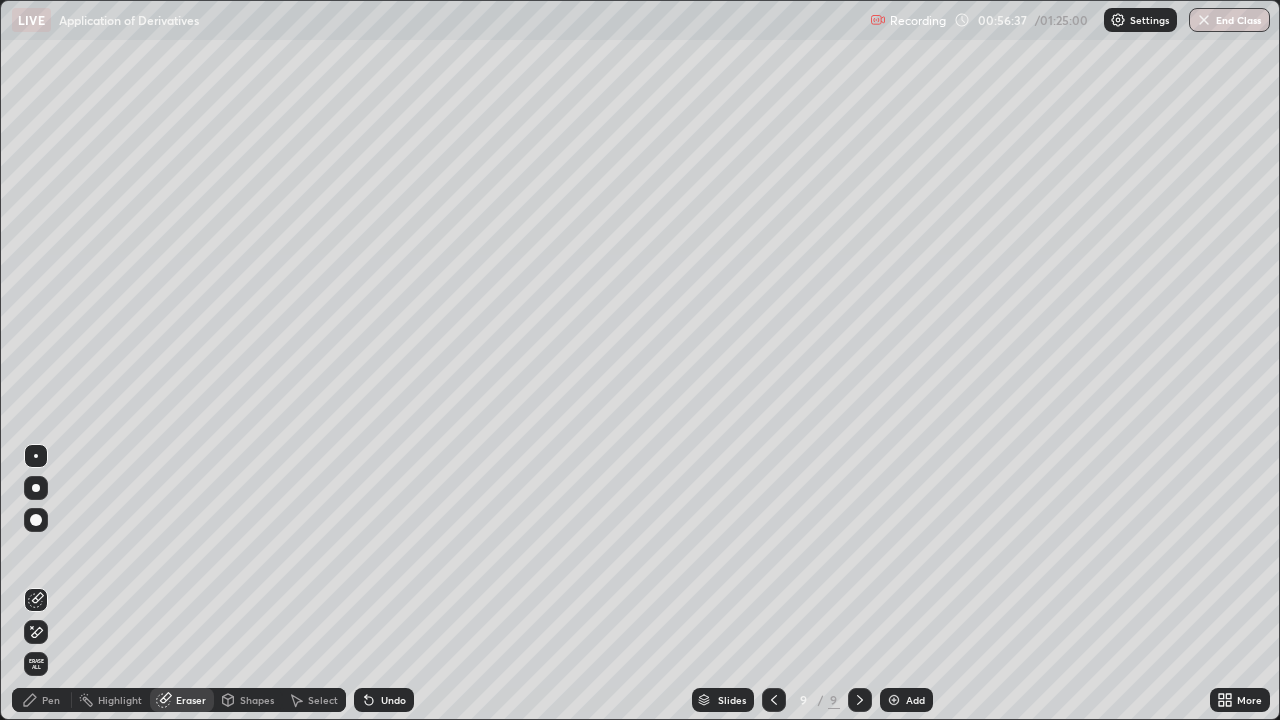 click on "Pen" at bounding box center [51, 700] 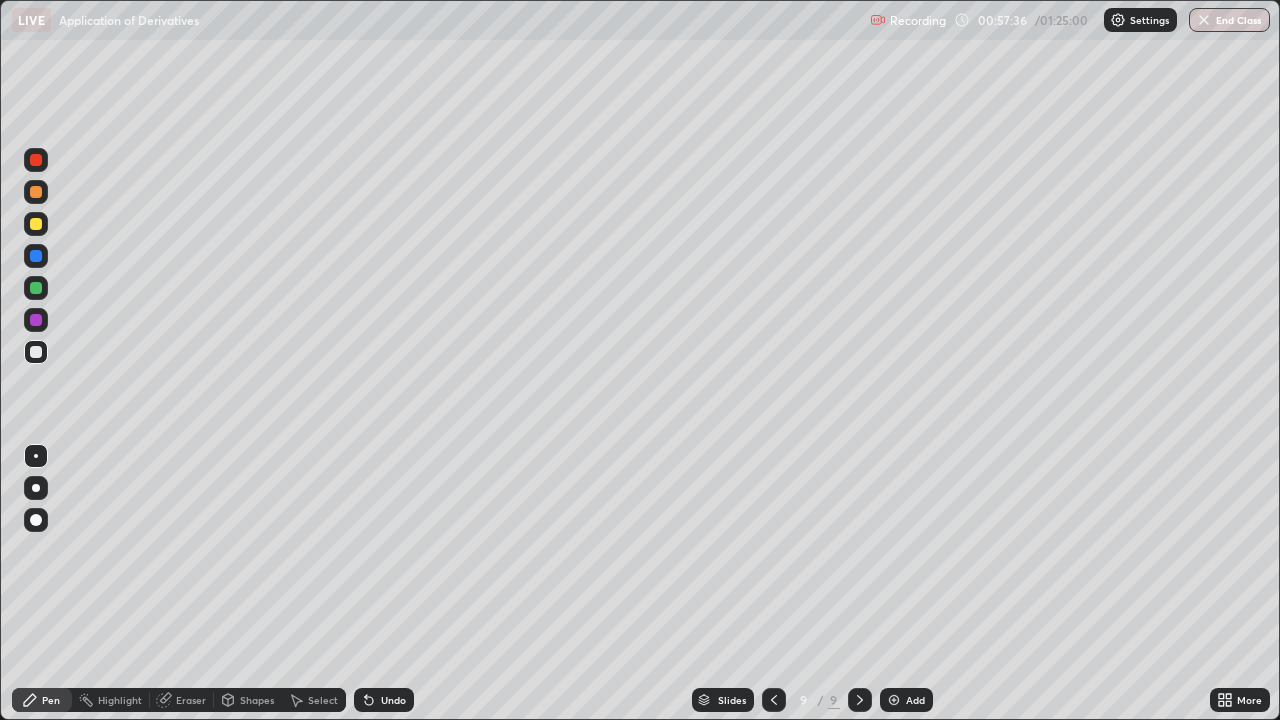 click 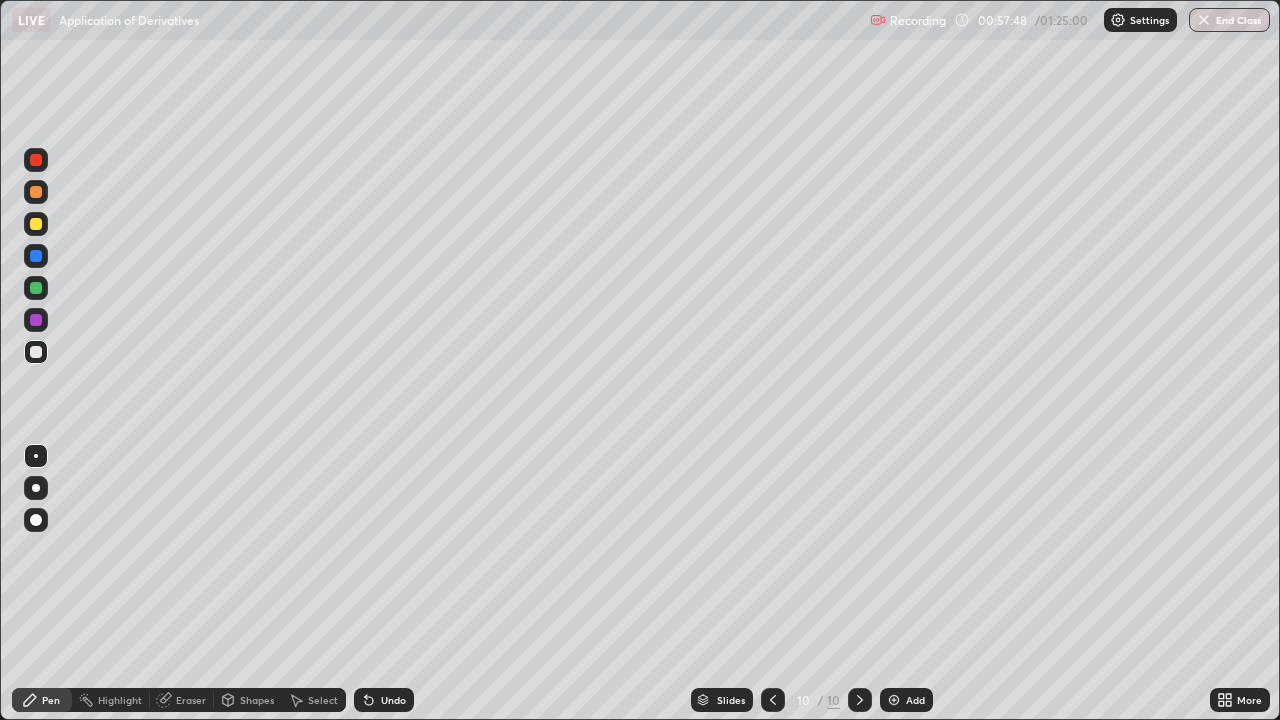 click at bounding box center (36, 192) 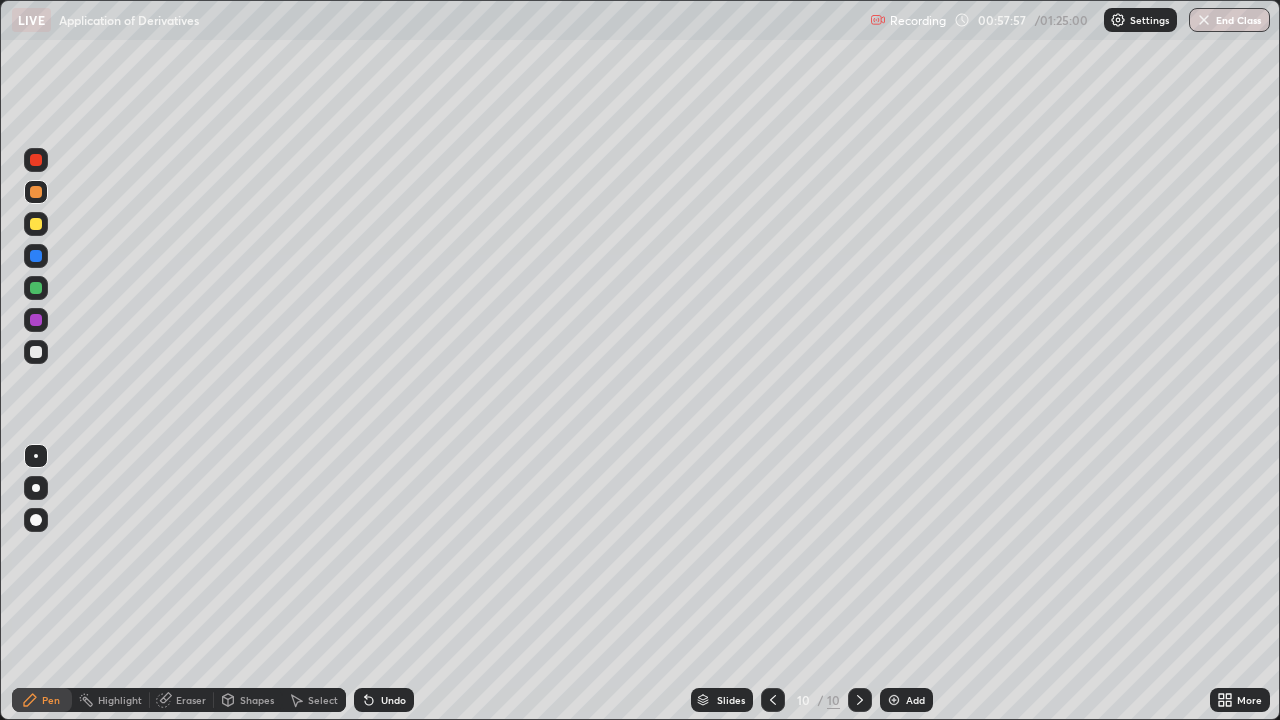 click on "Undo" at bounding box center [393, 700] 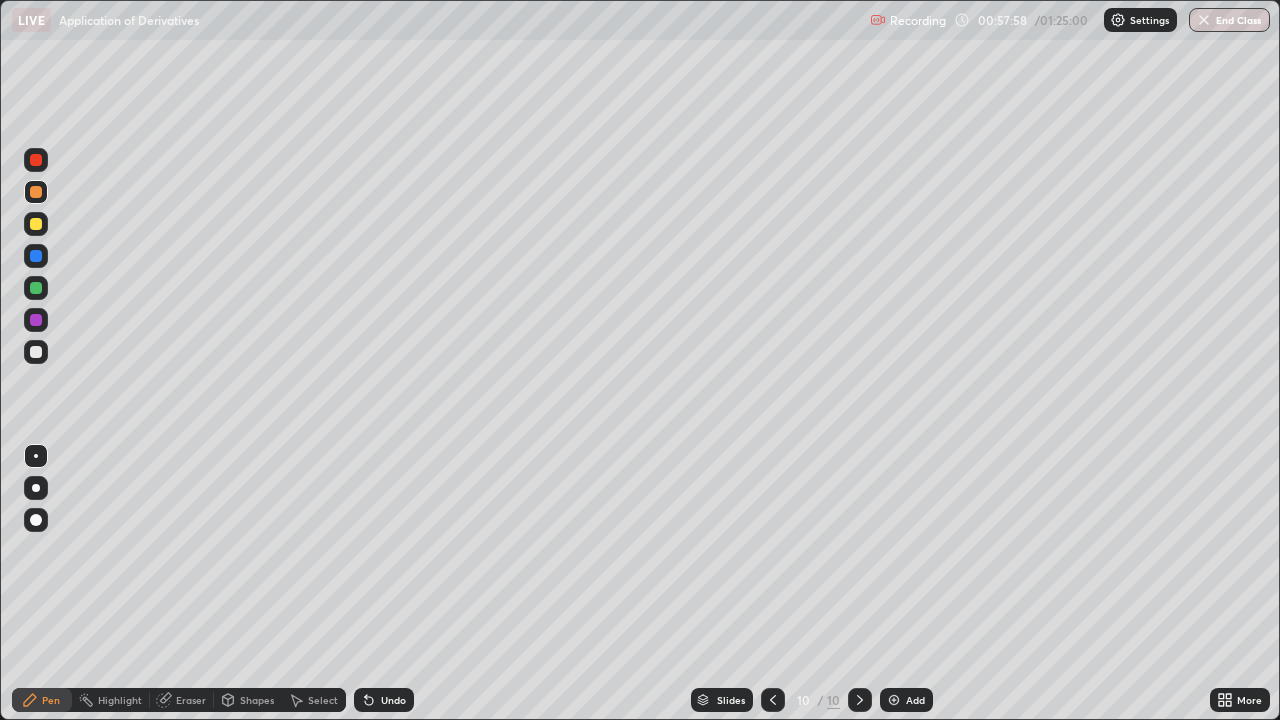 click on "Undo" at bounding box center (393, 700) 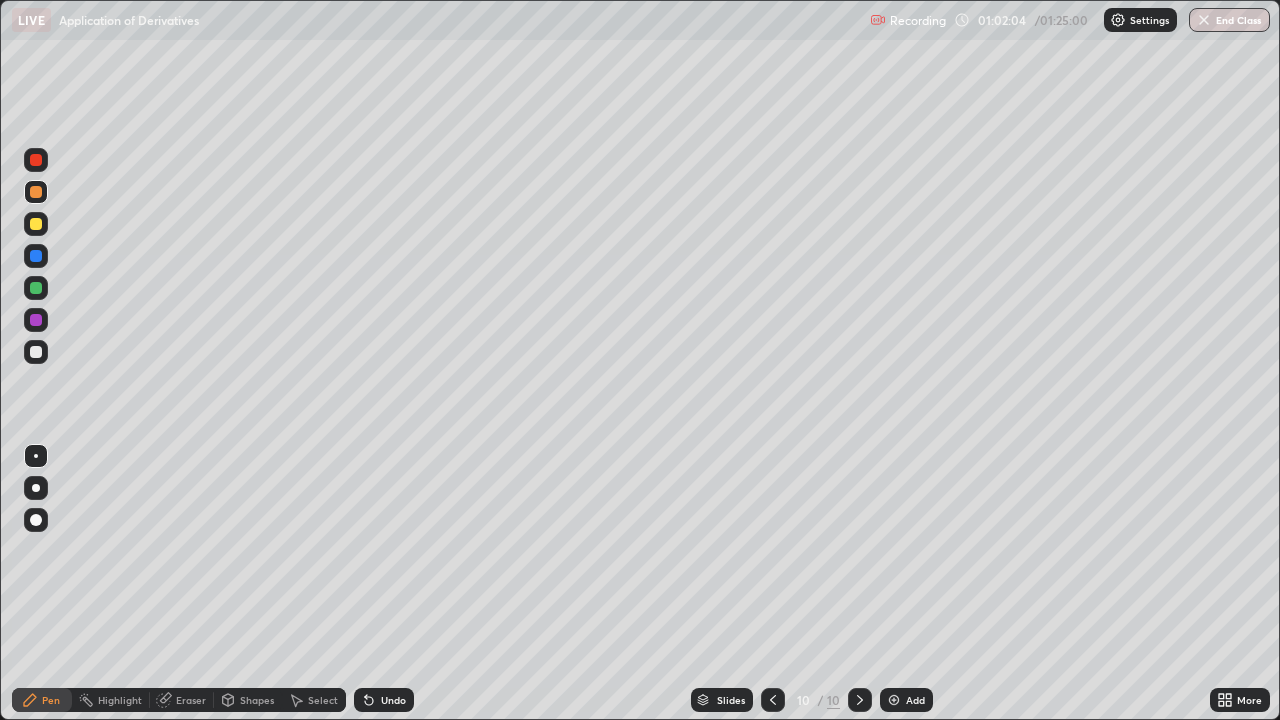 click 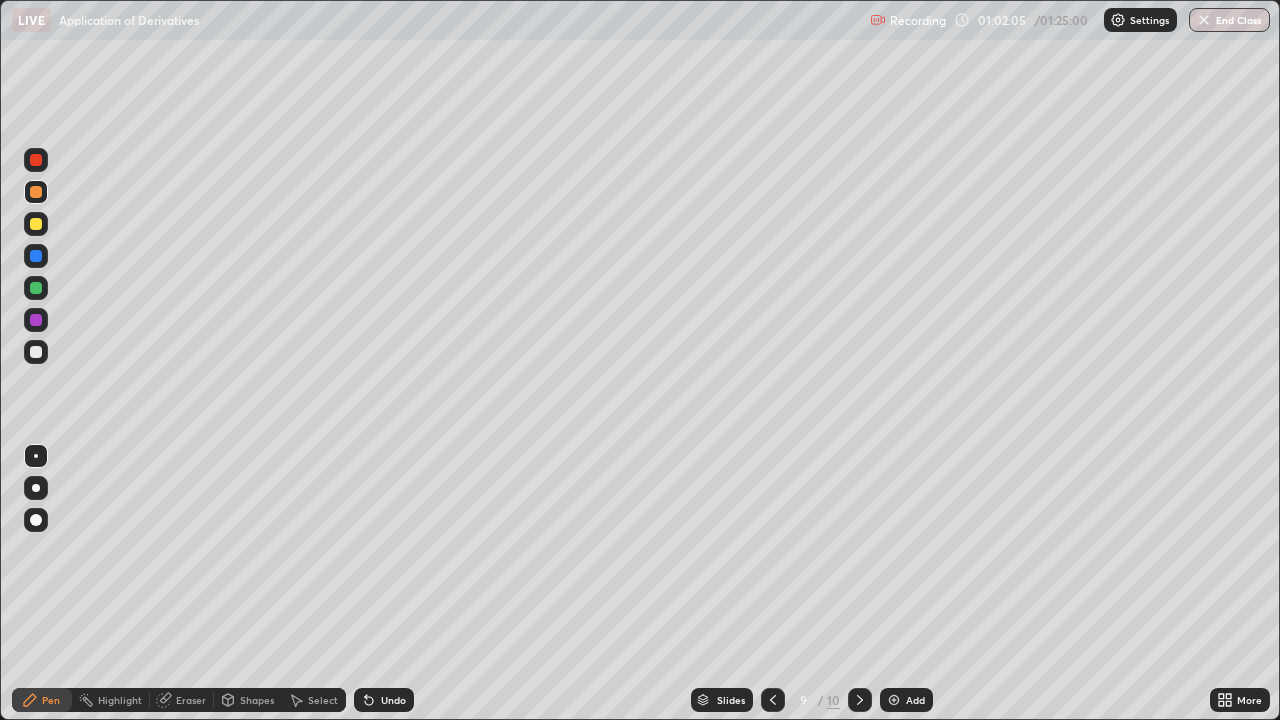 click 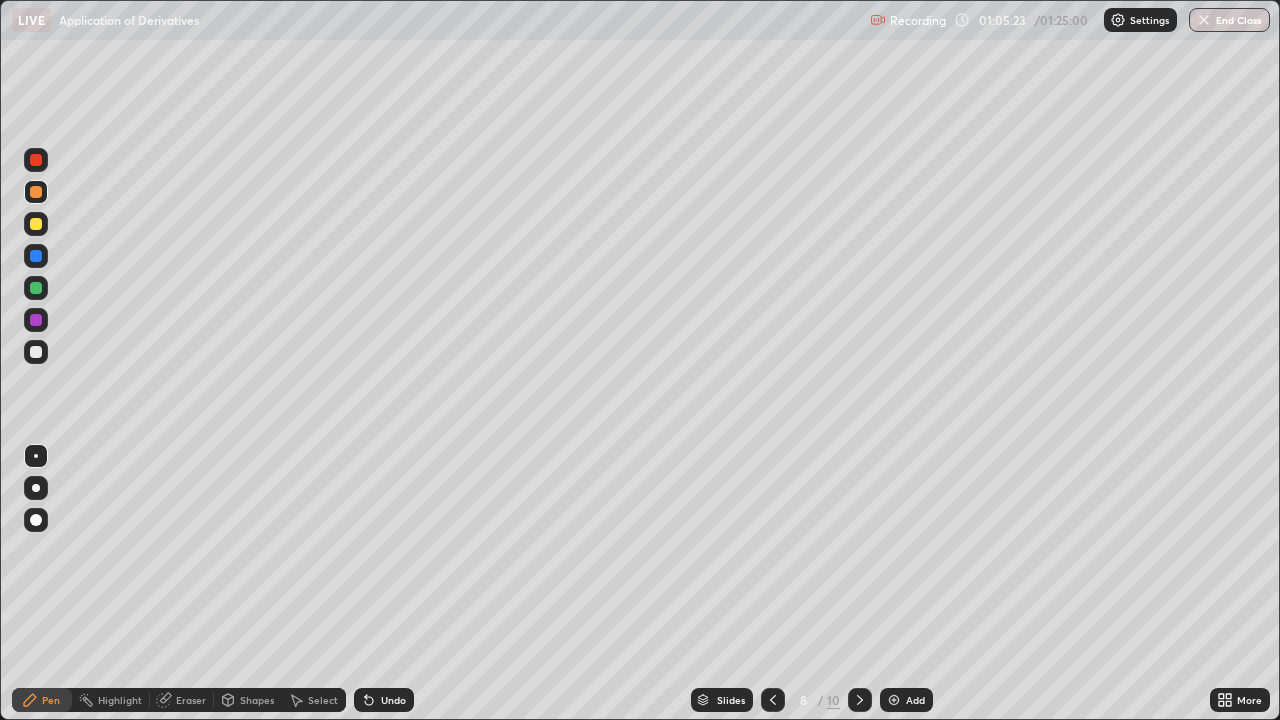 click 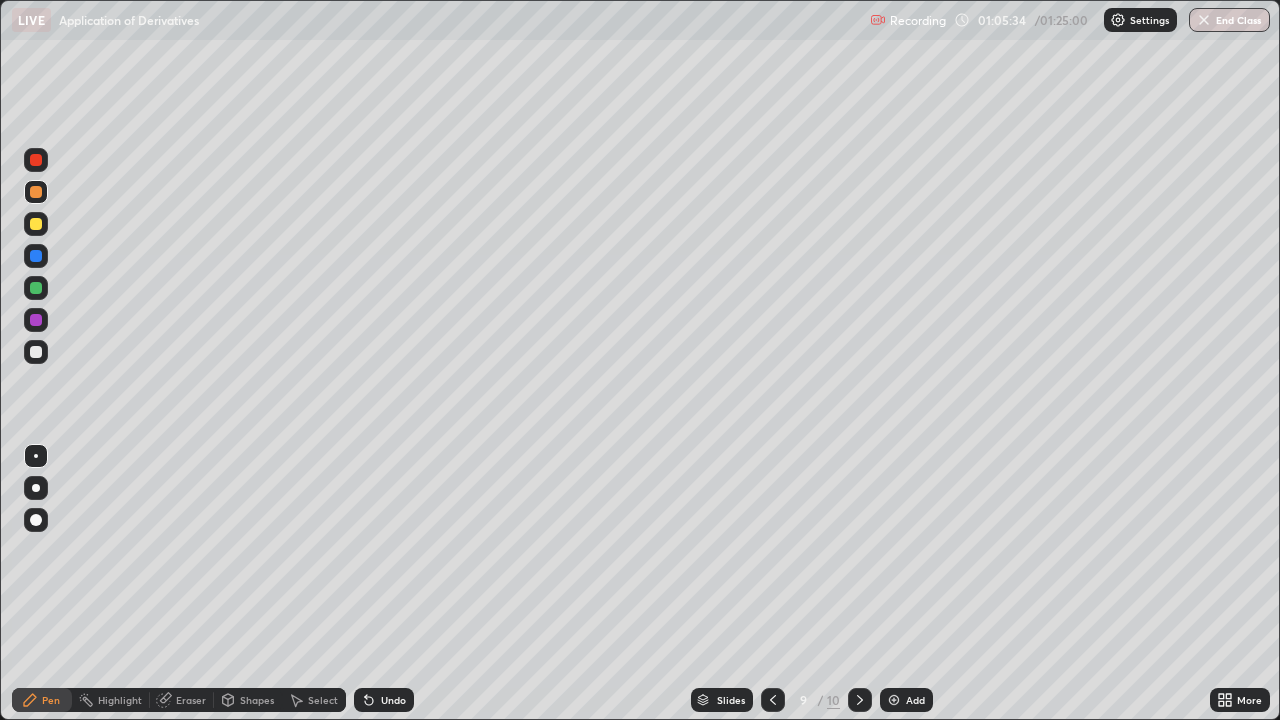 click on "Undo" at bounding box center [393, 700] 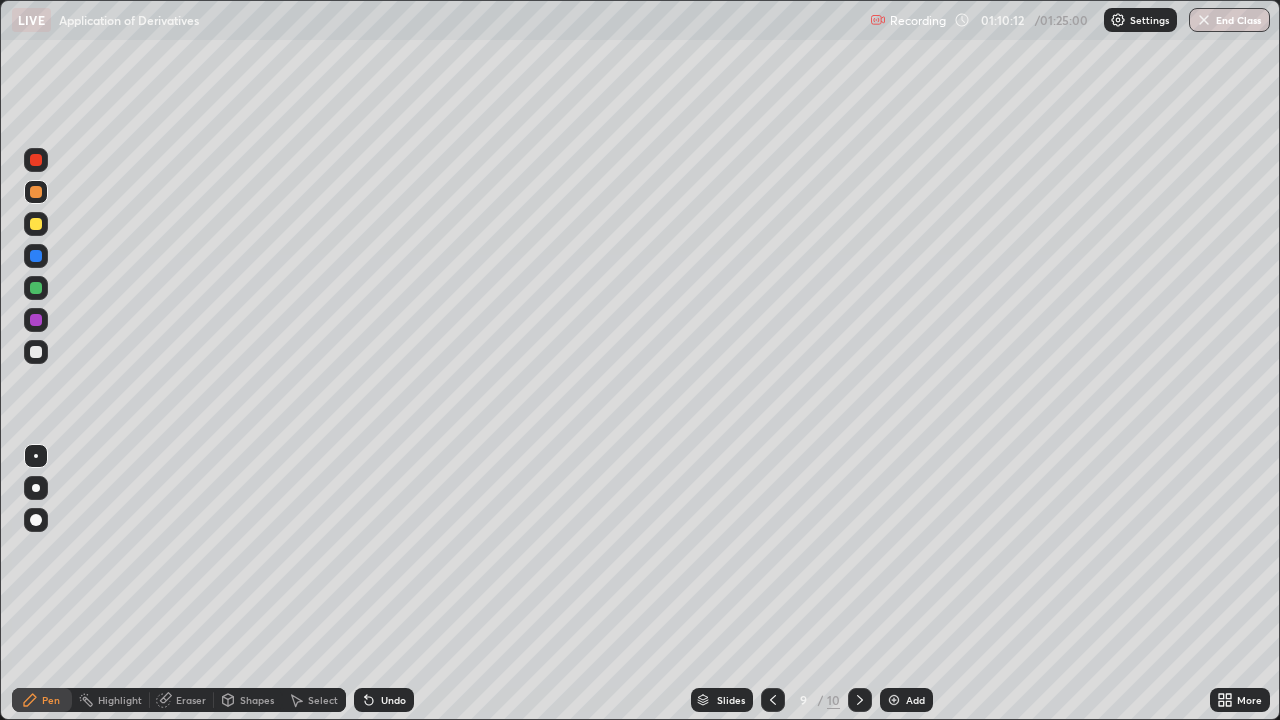 click 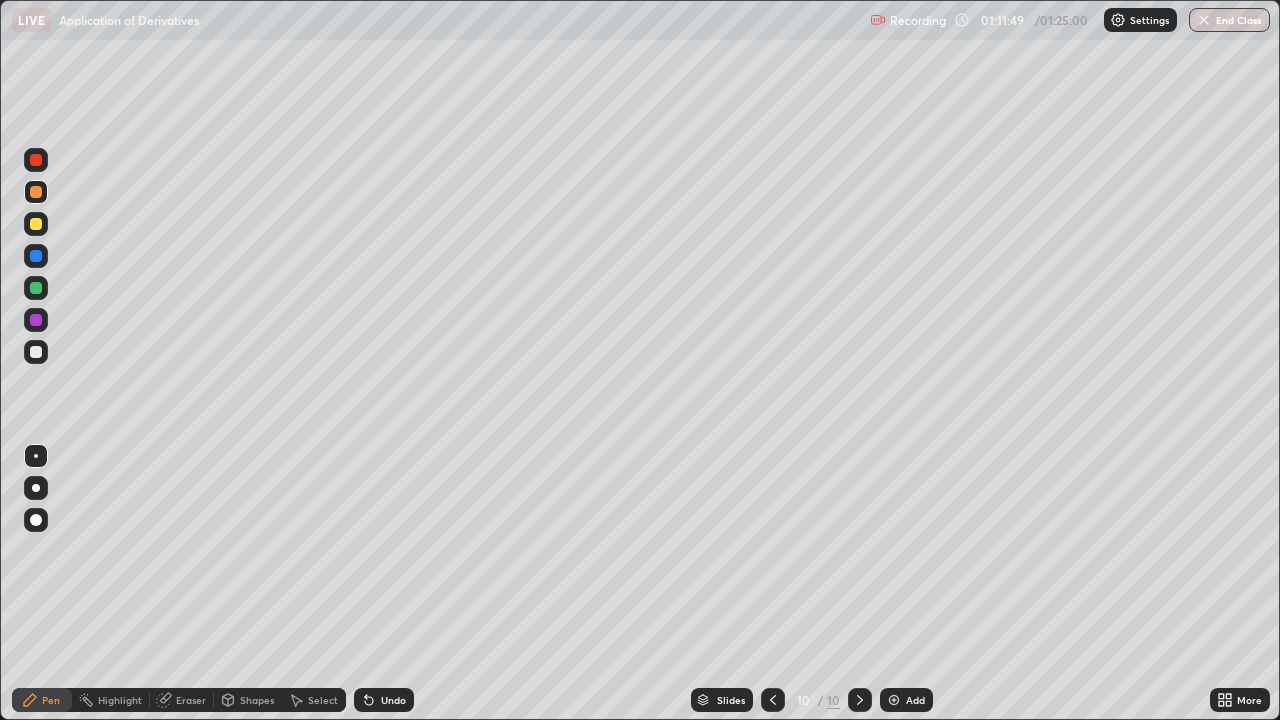 click at bounding box center [36, 352] 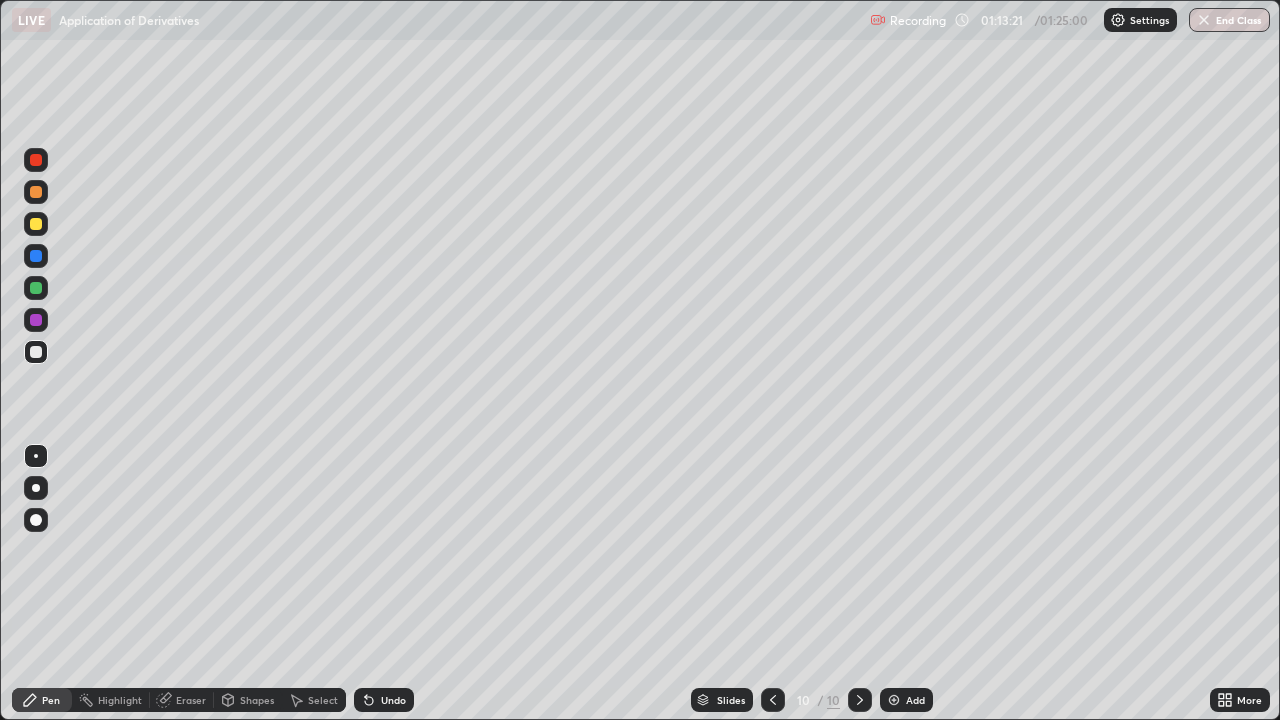 click on "Add" at bounding box center [906, 700] 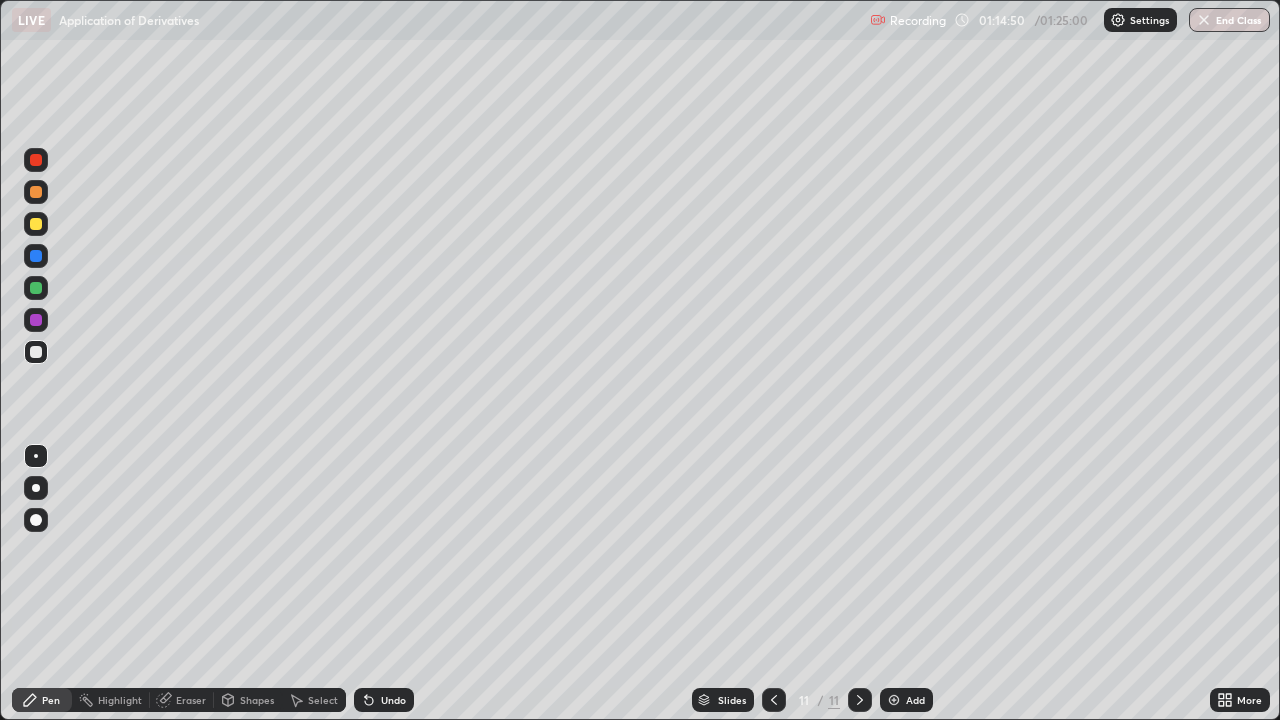 click at bounding box center [36, 224] 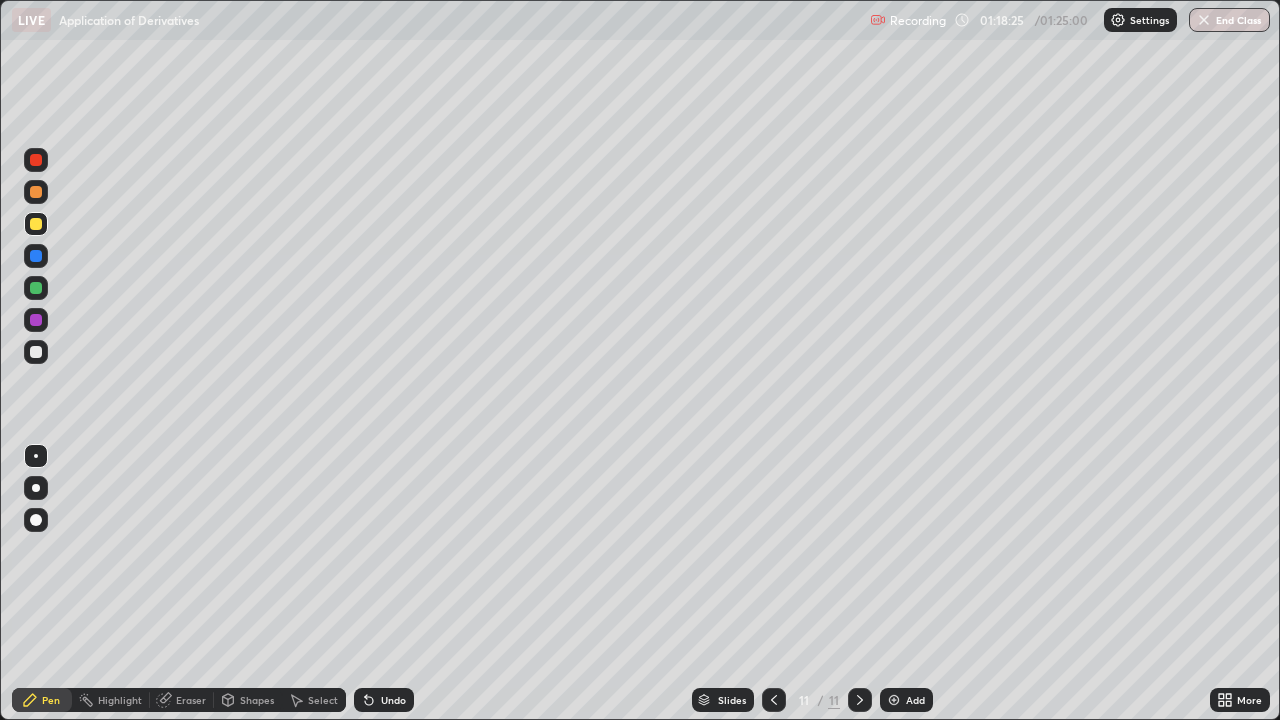 click at bounding box center [36, 352] 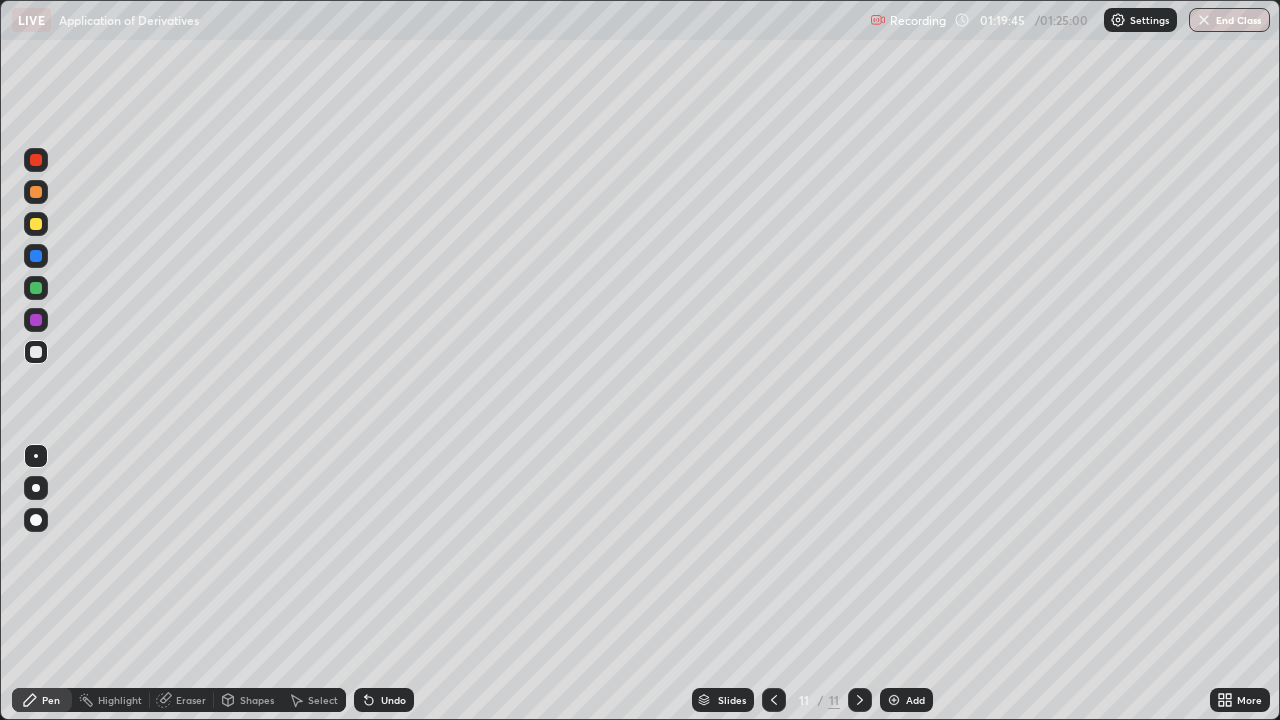 click at bounding box center [36, 288] 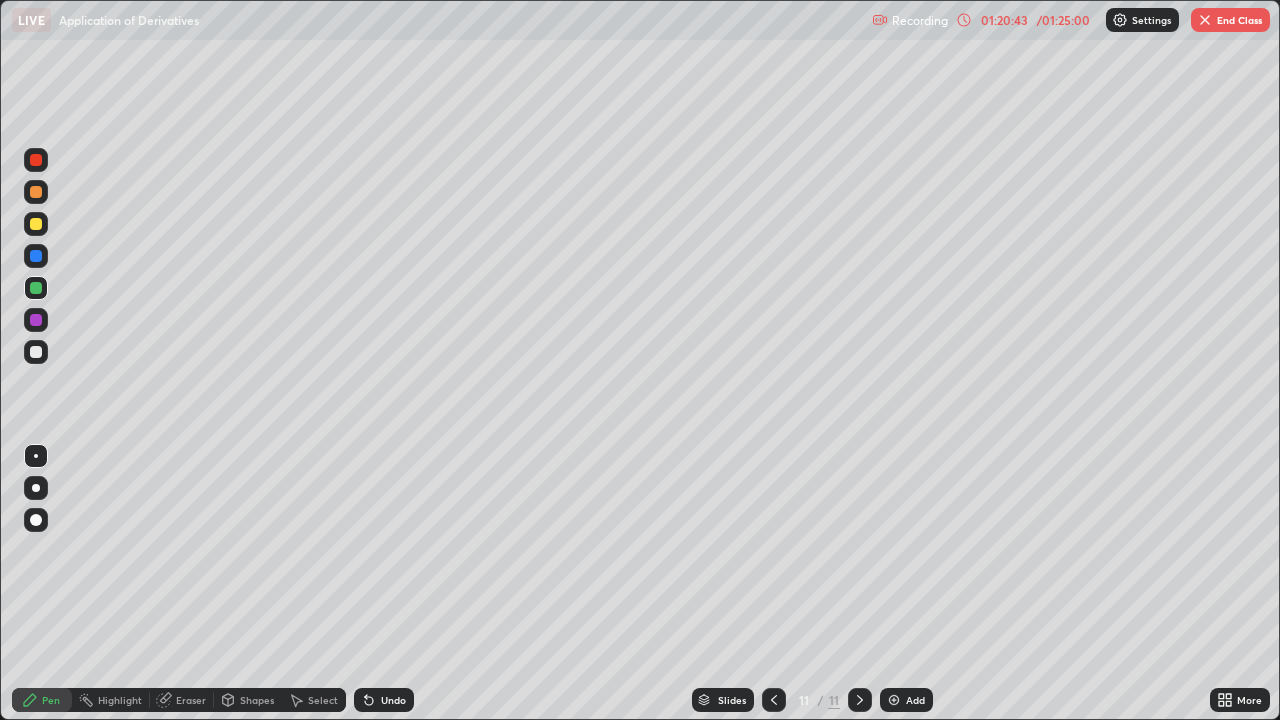click on "Undo" at bounding box center [393, 700] 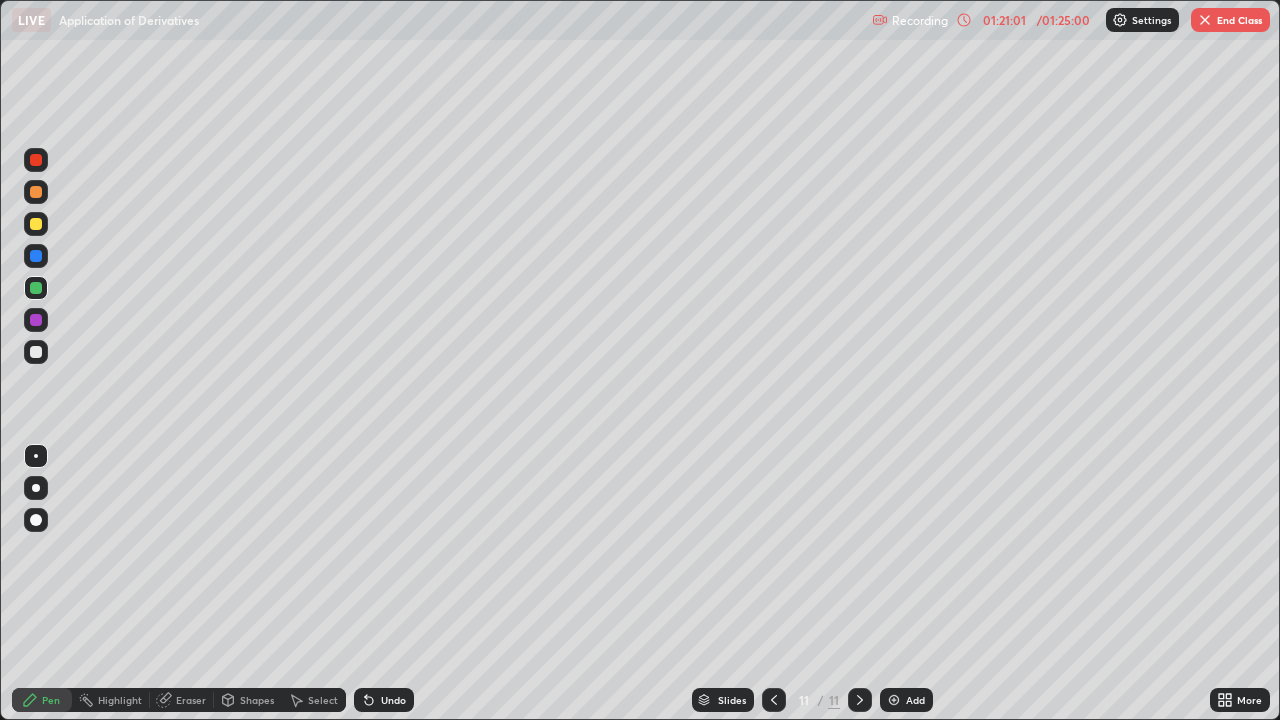 click at bounding box center [36, 352] 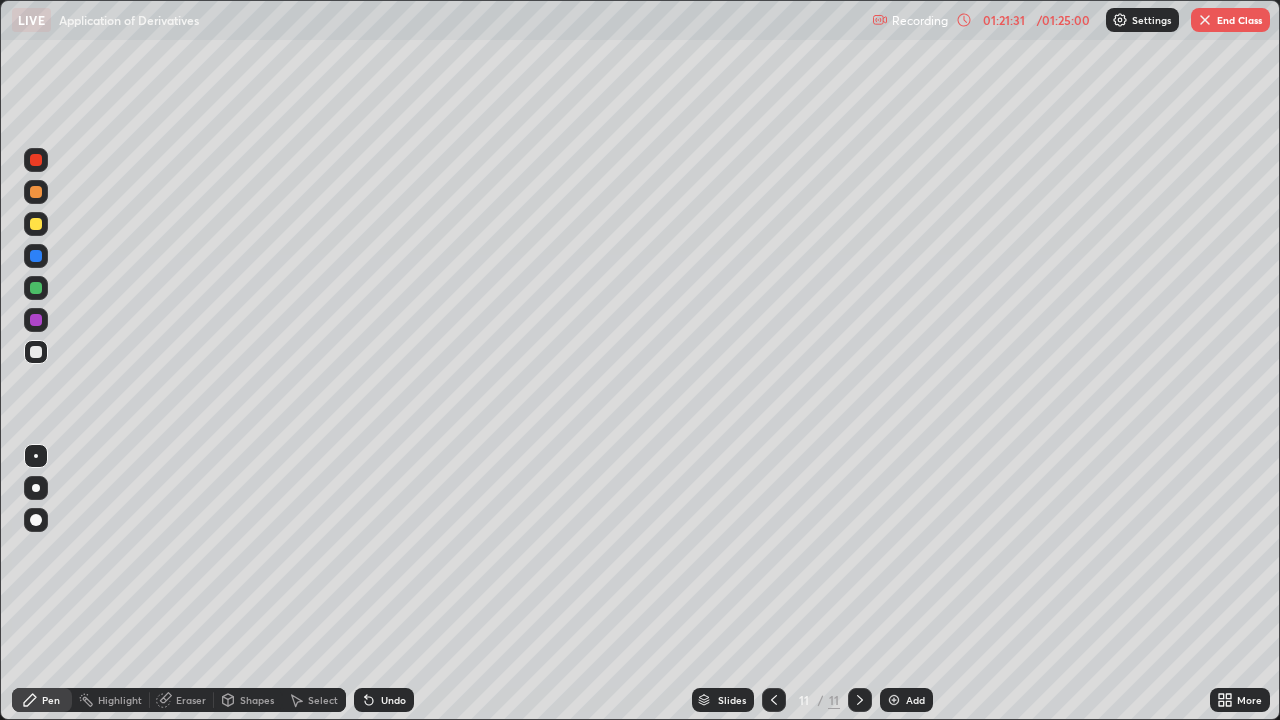 click on "End Class" at bounding box center (1230, 20) 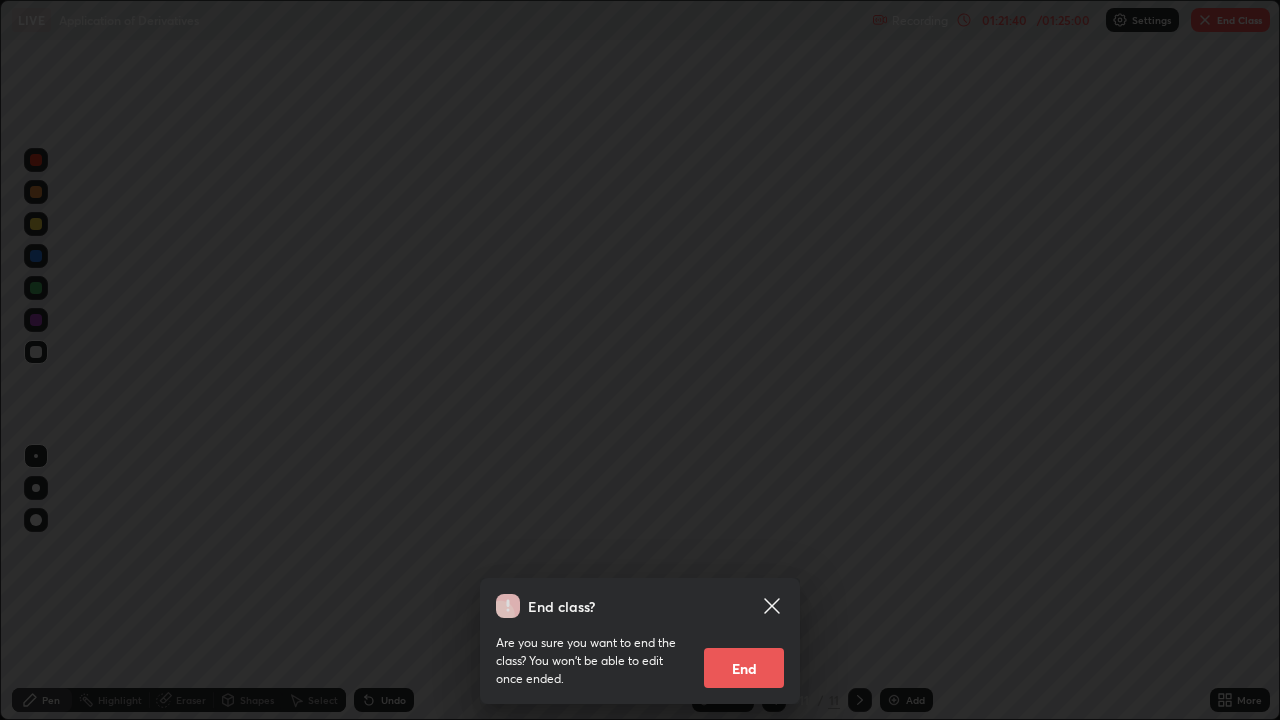 click on "End" at bounding box center (744, 668) 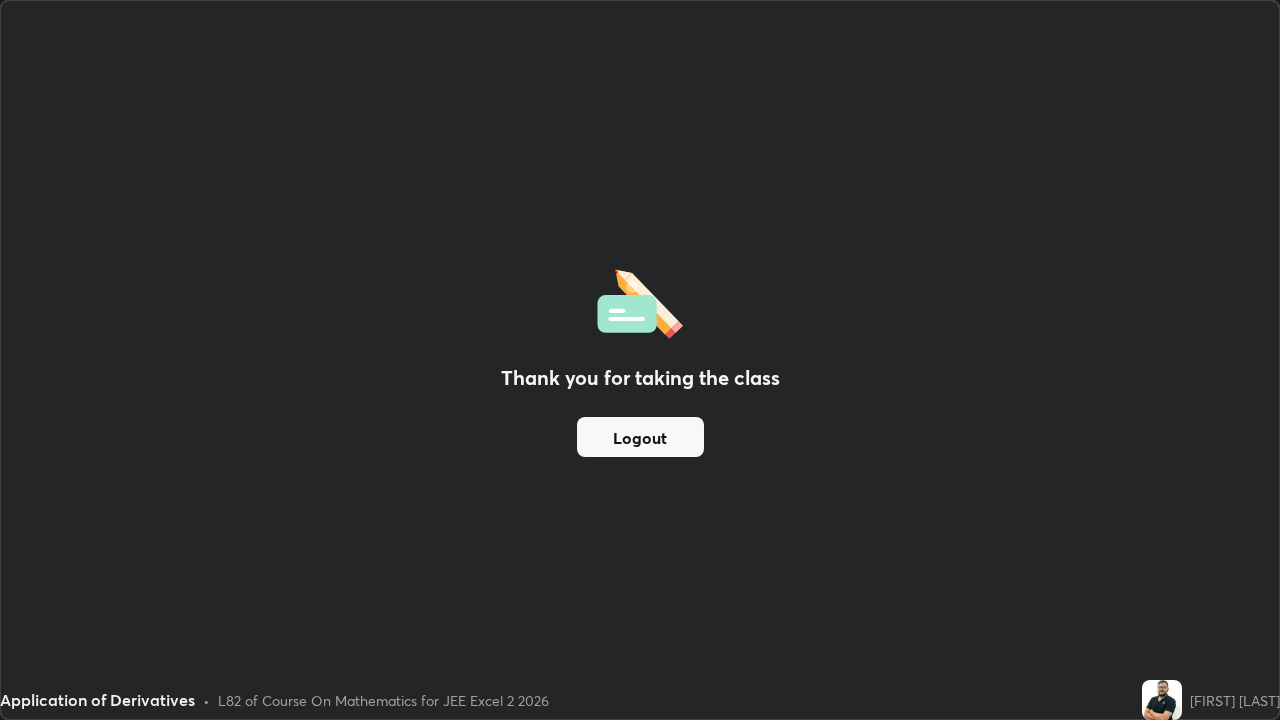 click on "Logout" at bounding box center (640, 437) 